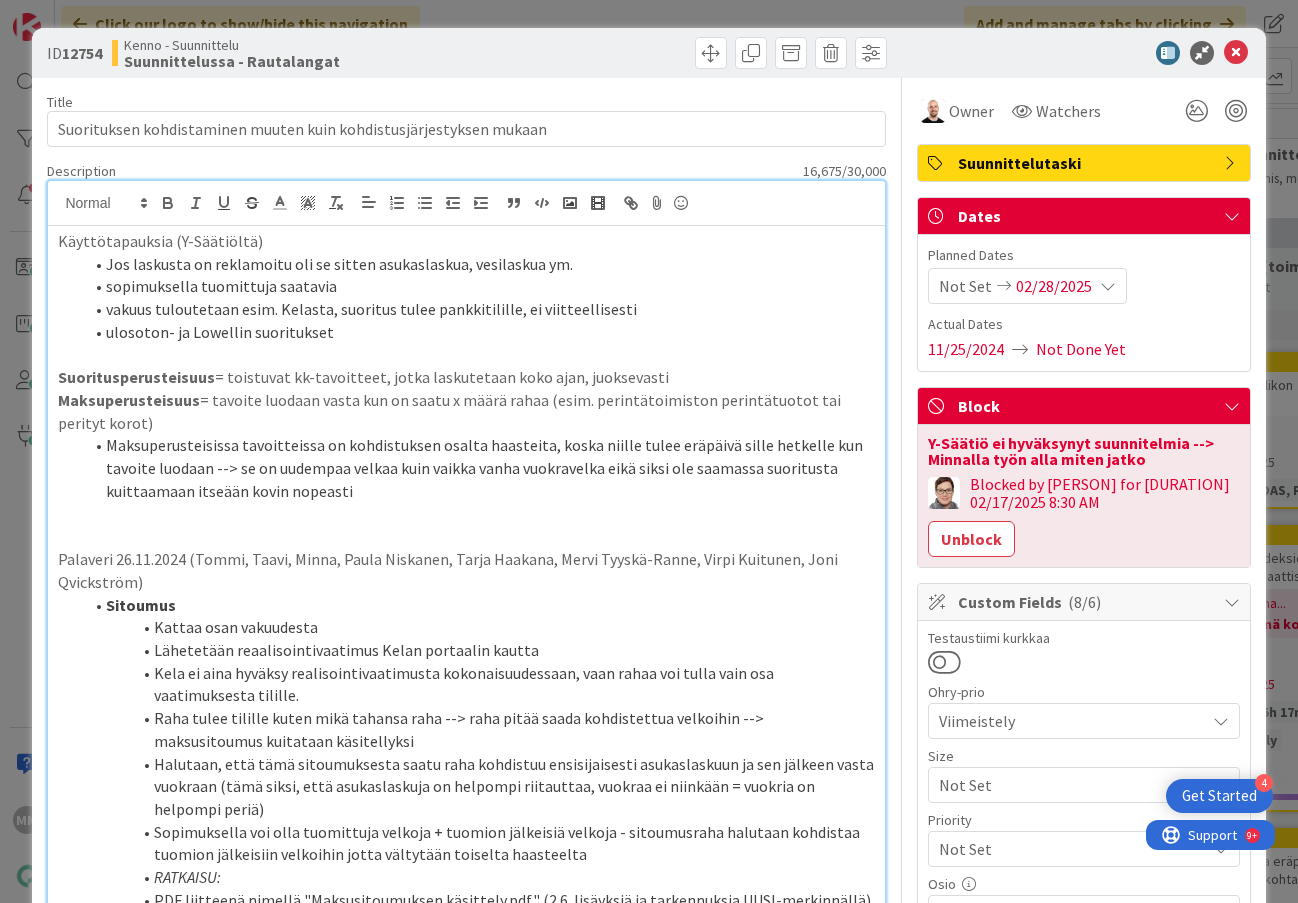 scroll, scrollTop: 0, scrollLeft: 0, axis: both 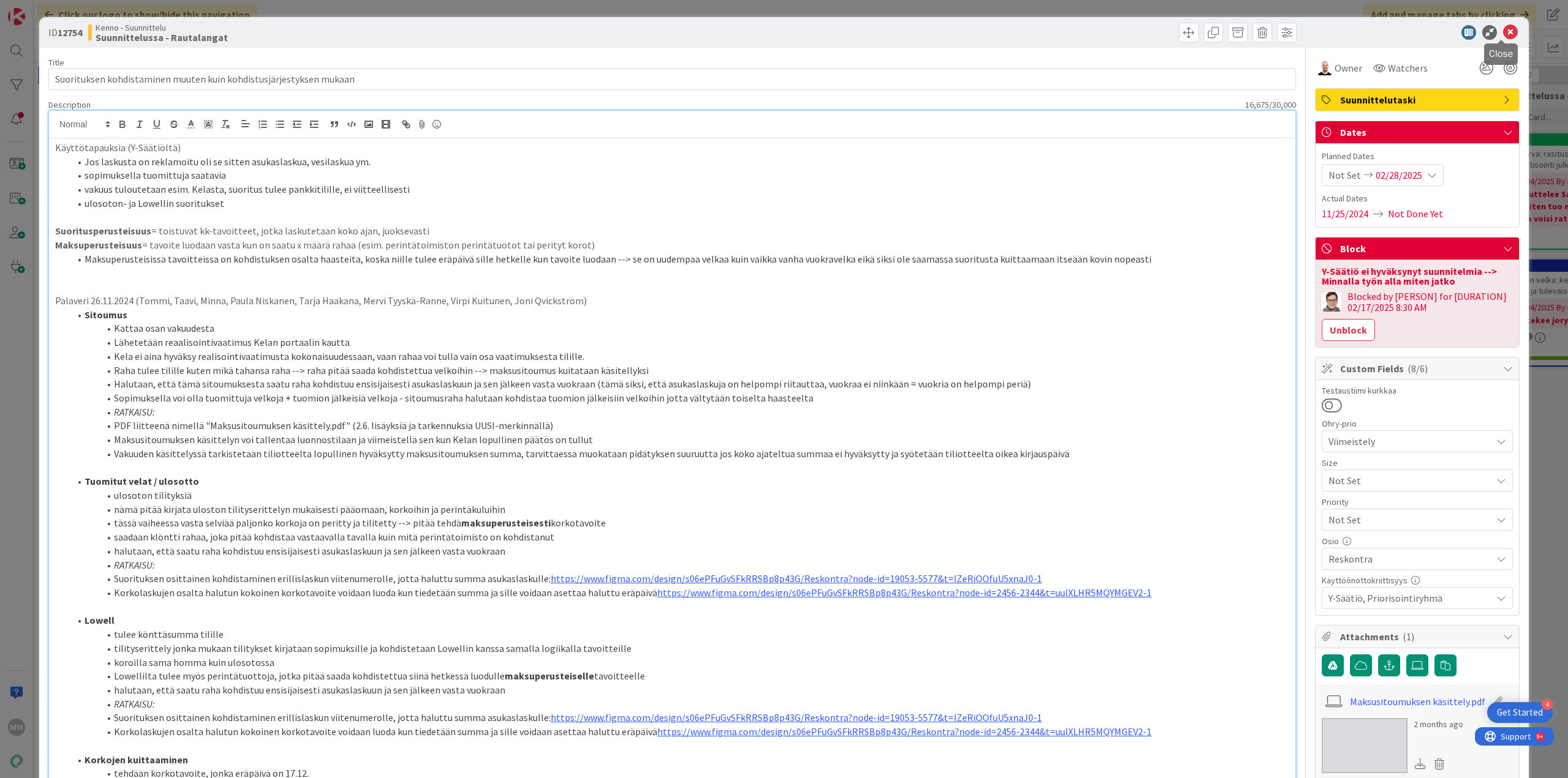 click at bounding box center [1510, 32] 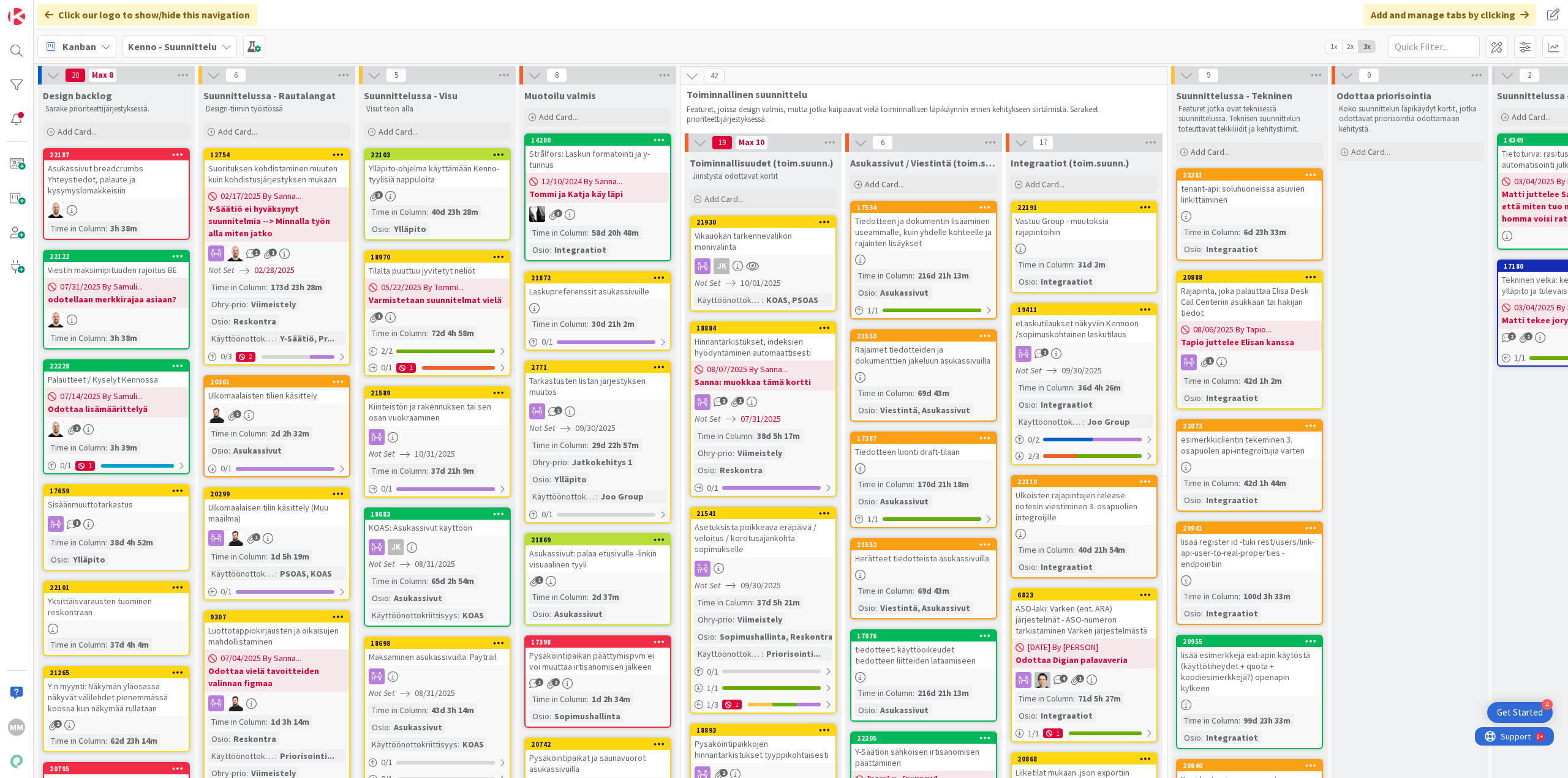 scroll, scrollTop: 0, scrollLeft: 0, axis: both 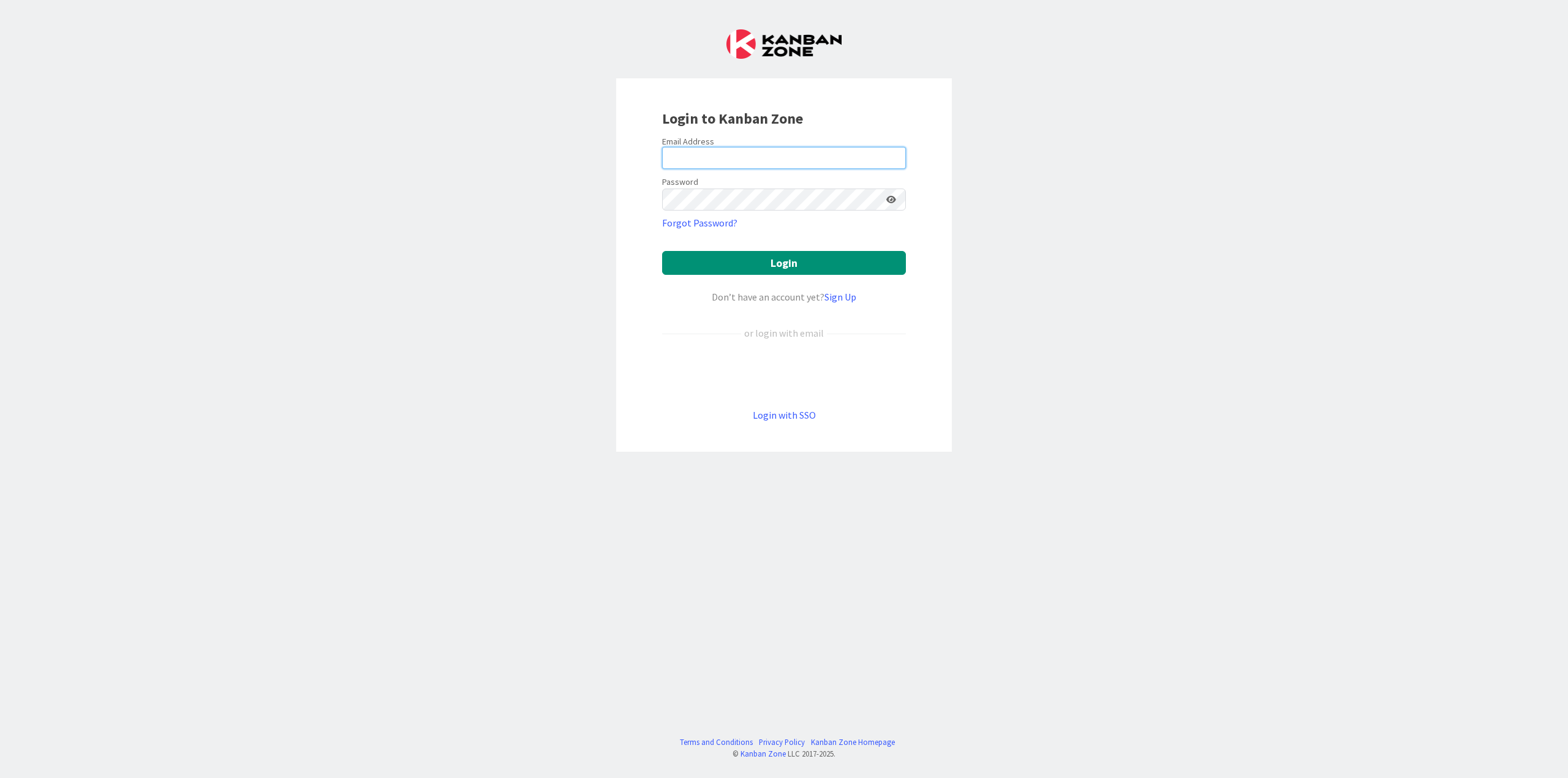 type on "minna.maatta@pandia.fi" 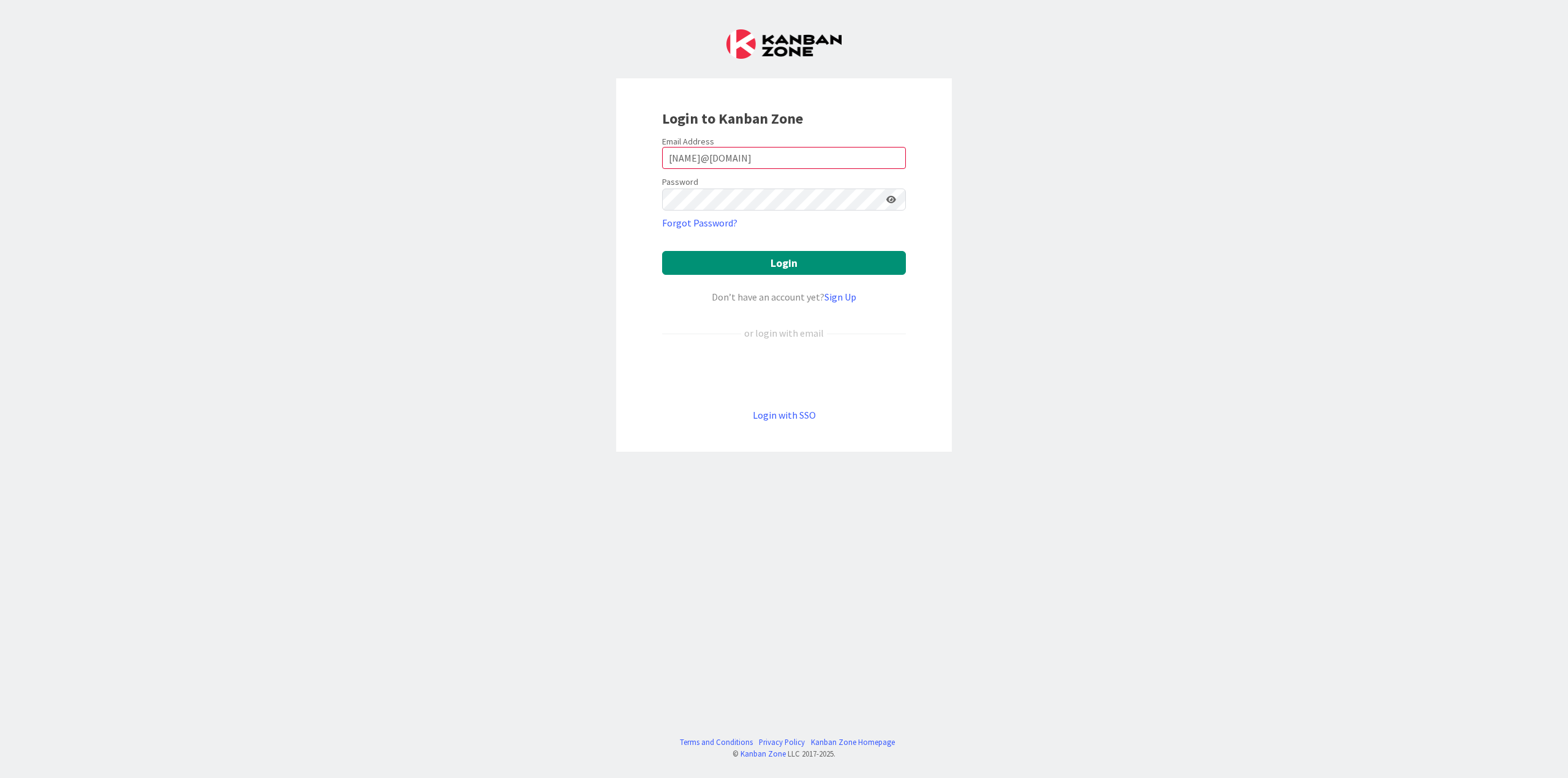 scroll, scrollTop: 0, scrollLeft: 0, axis: both 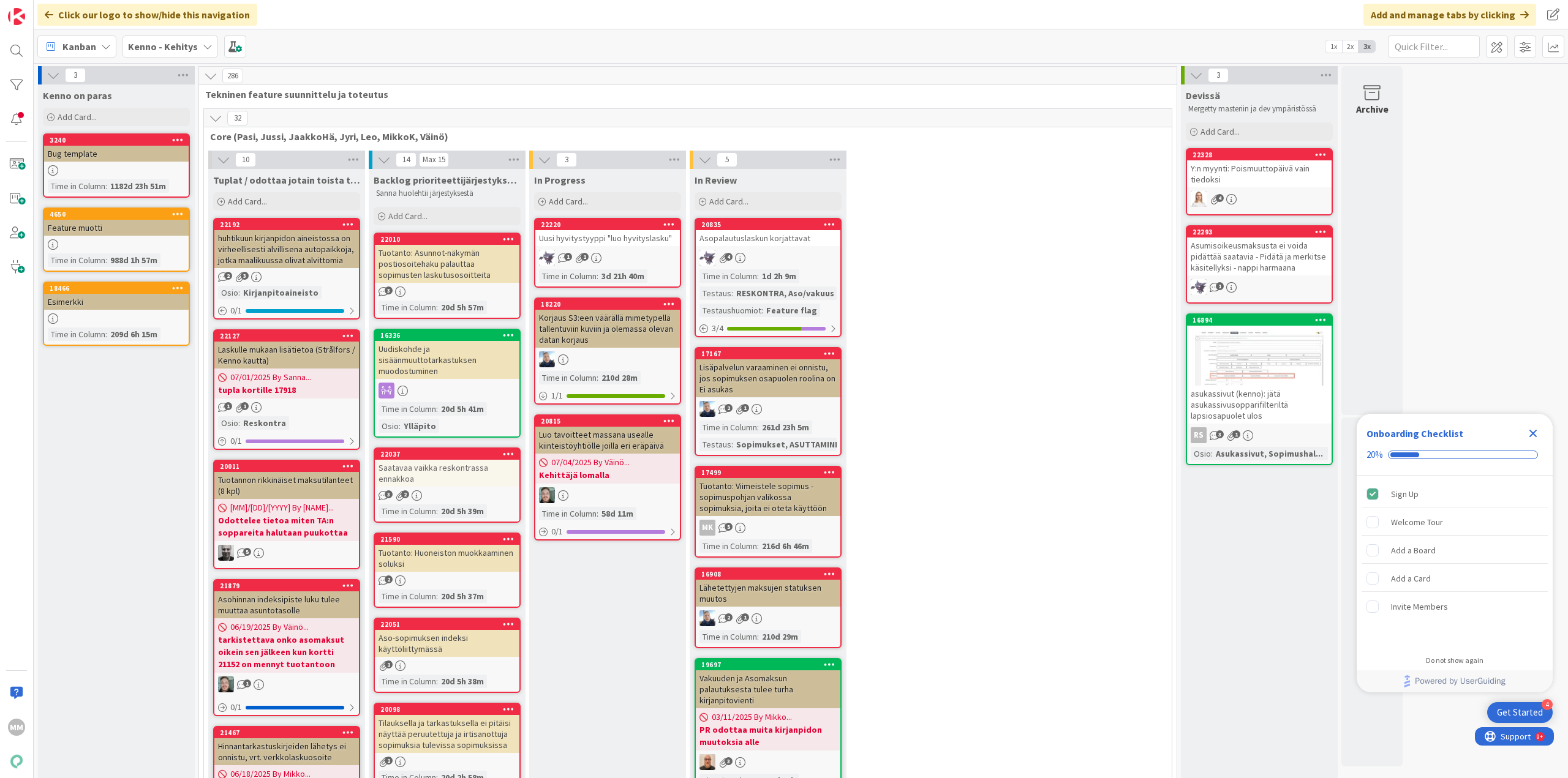 click on "Kenno - Kehitys" at bounding box center (163, 47) 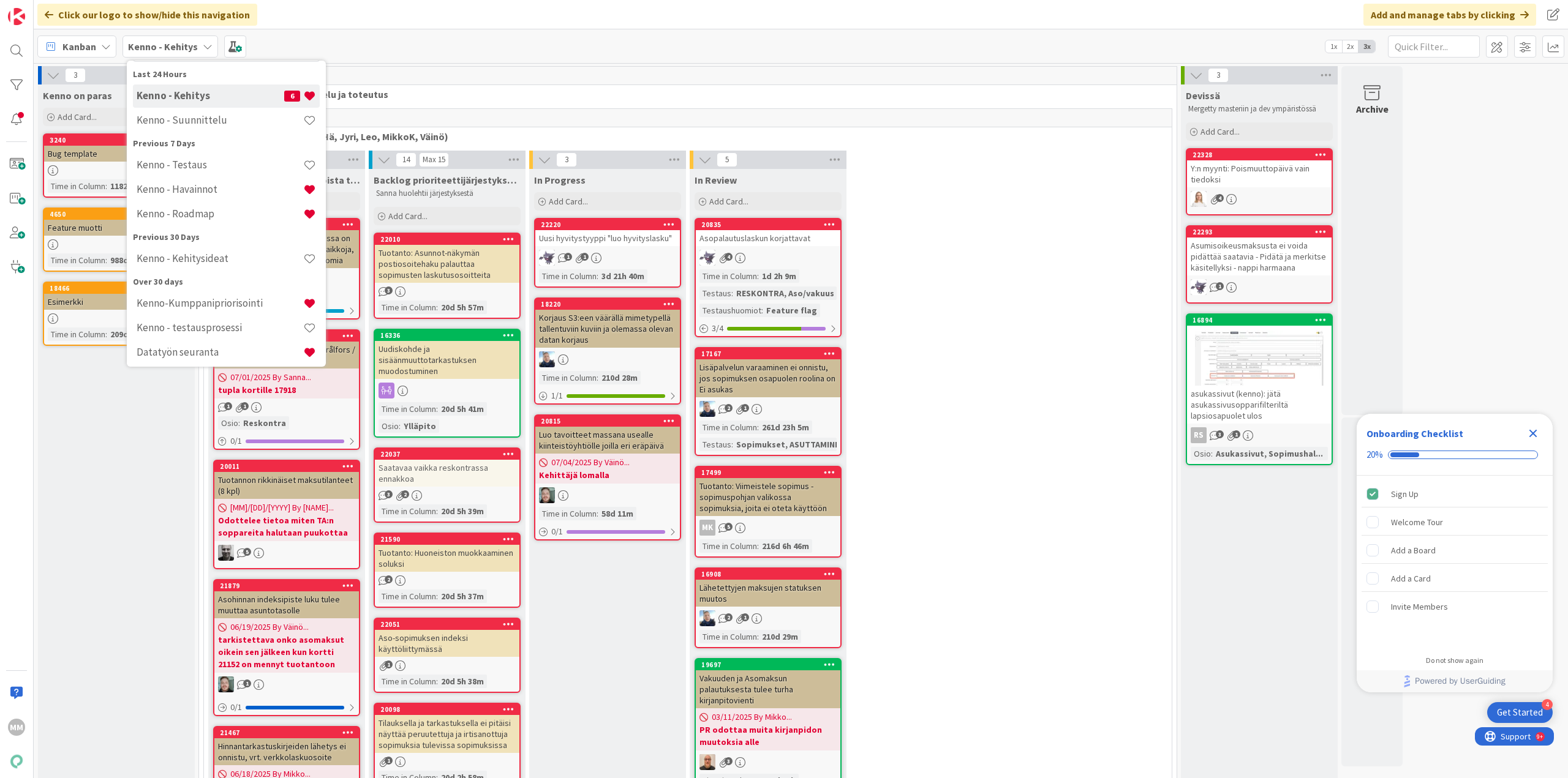 scroll, scrollTop: 109, scrollLeft: 0, axis: vertical 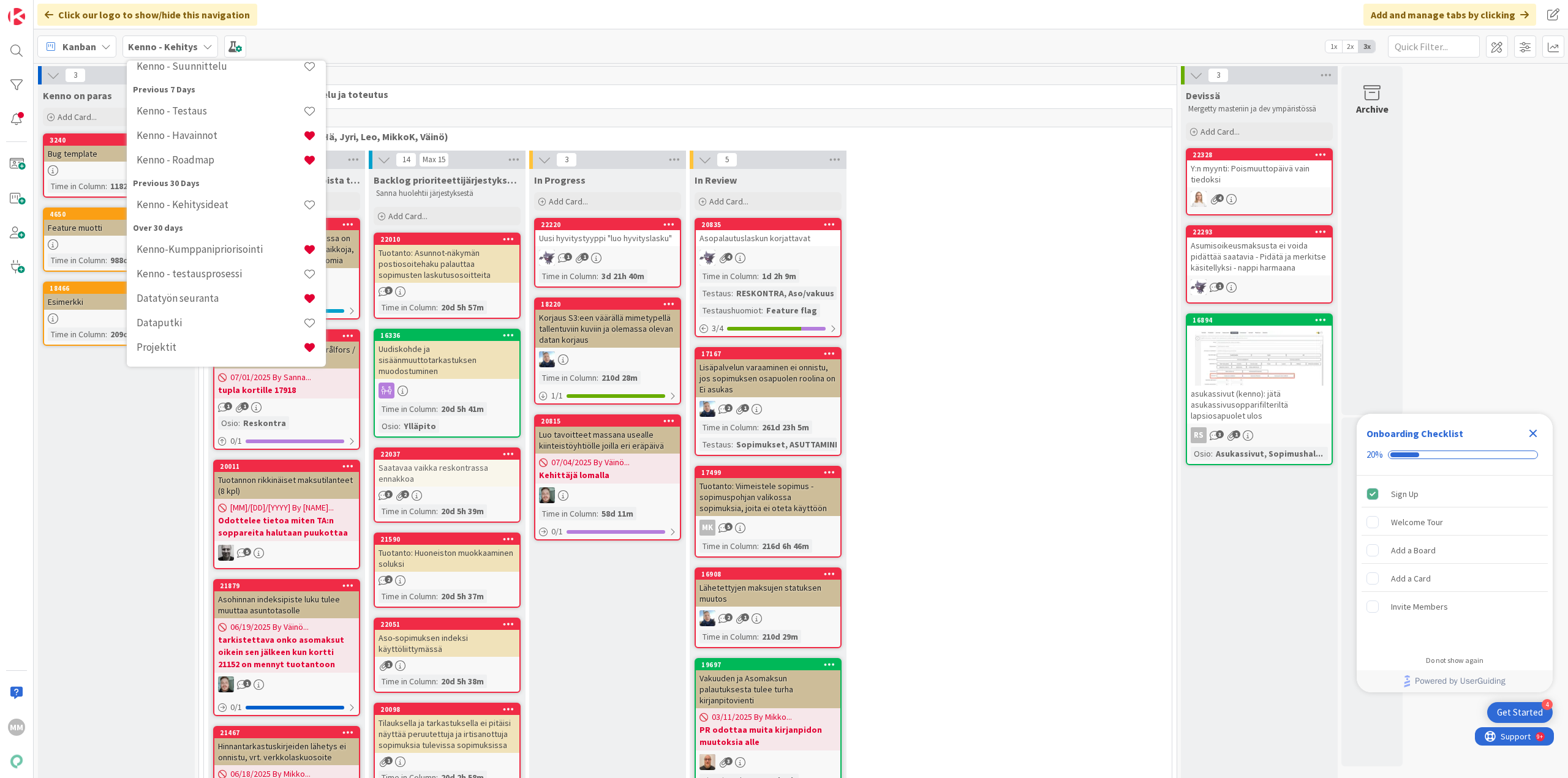 click on "Kenno on paras Add Card... 3240 Bug template Time in Column : 1182d 23h 51m 4650 Feature muotti Time in Column : 988d 1h 57m 18466 Esimerkki Time in Column : 209d 6h 15m" at bounding box center [116, 9548] 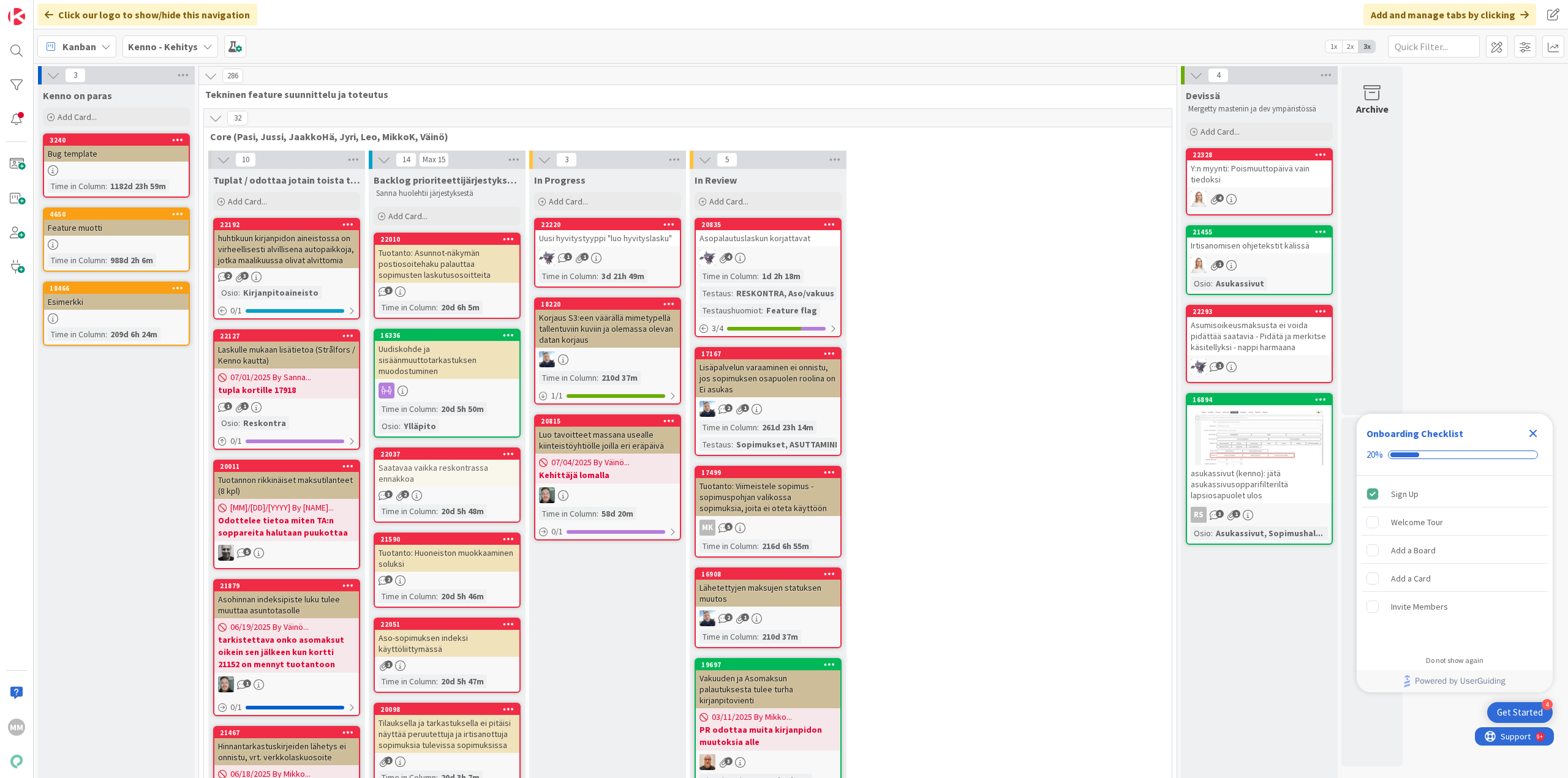click on "Kenno - Kehitys" at bounding box center (163, 47) 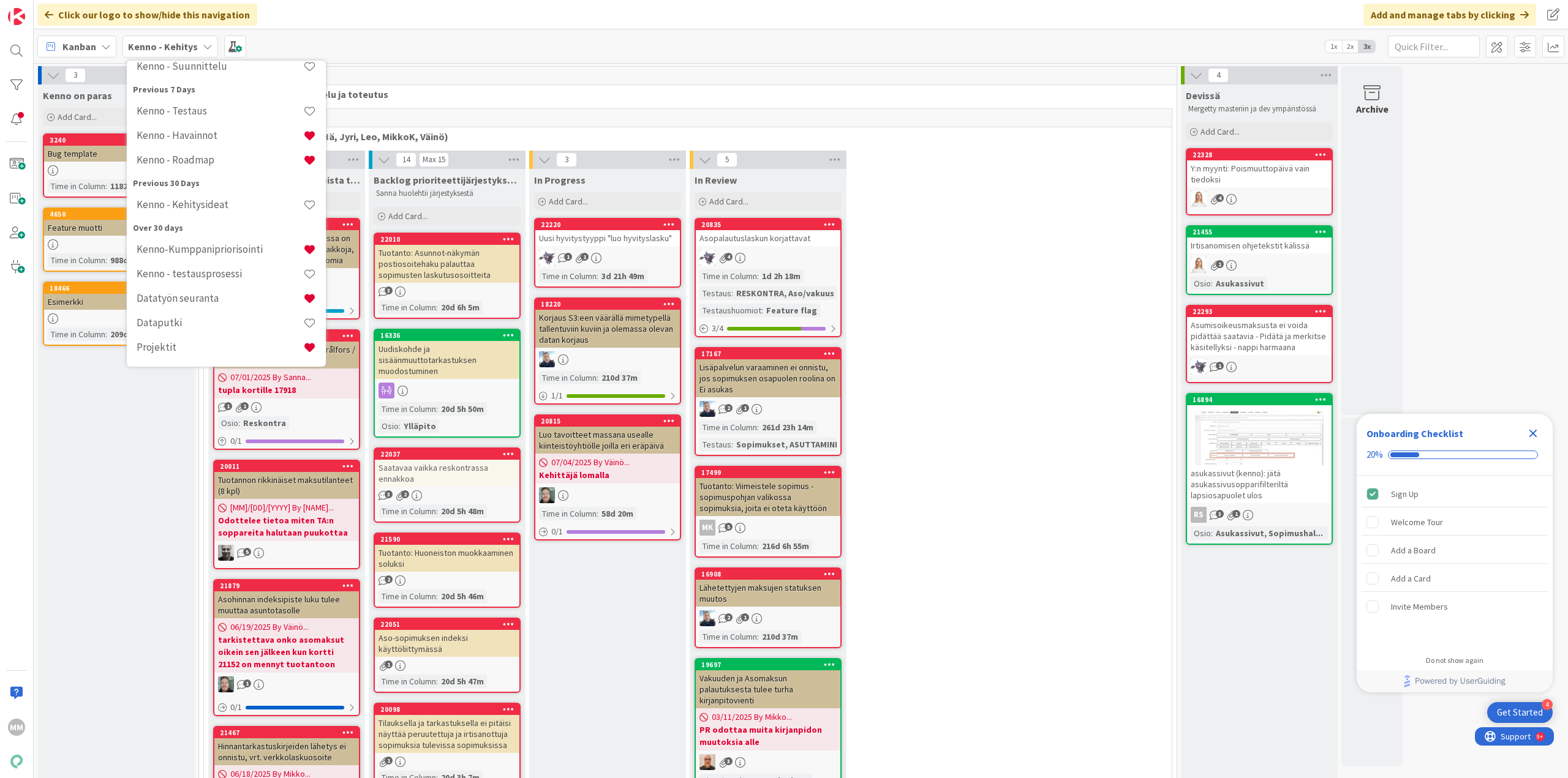 scroll, scrollTop: 0, scrollLeft: 0, axis: both 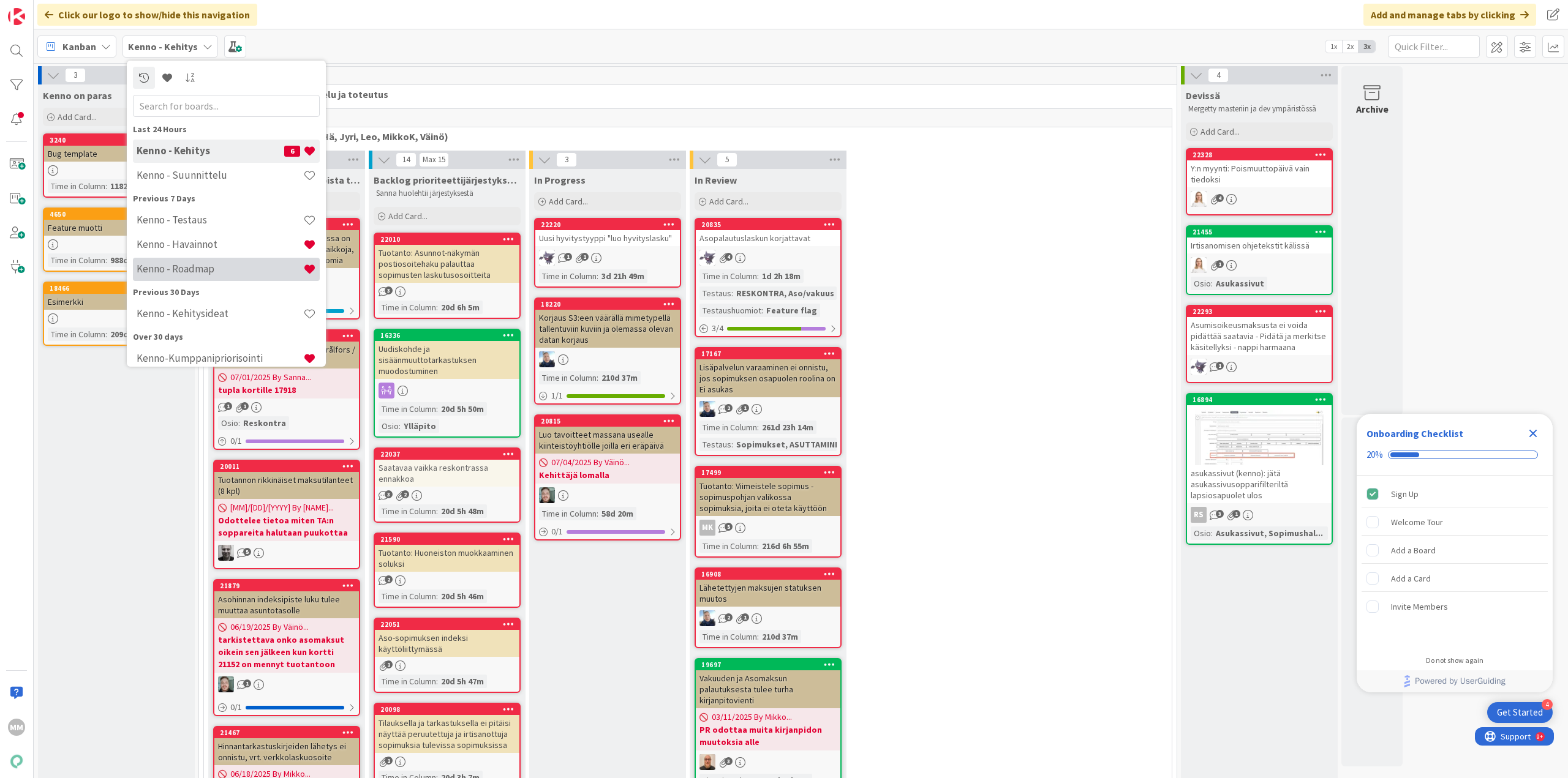 click on "Kenno - Roadmap" at bounding box center [220, 269] 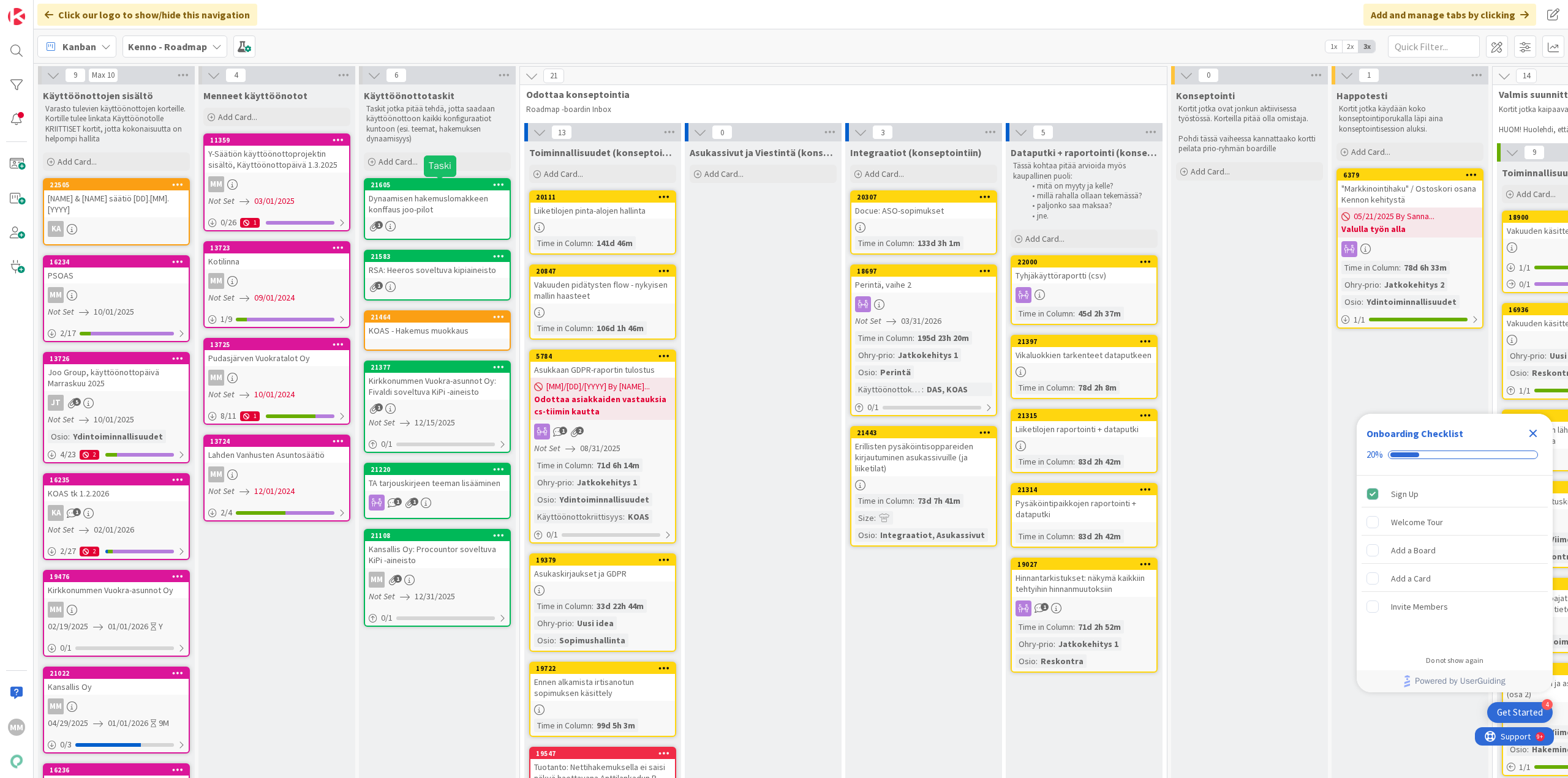 scroll, scrollTop: 0, scrollLeft: 0, axis: both 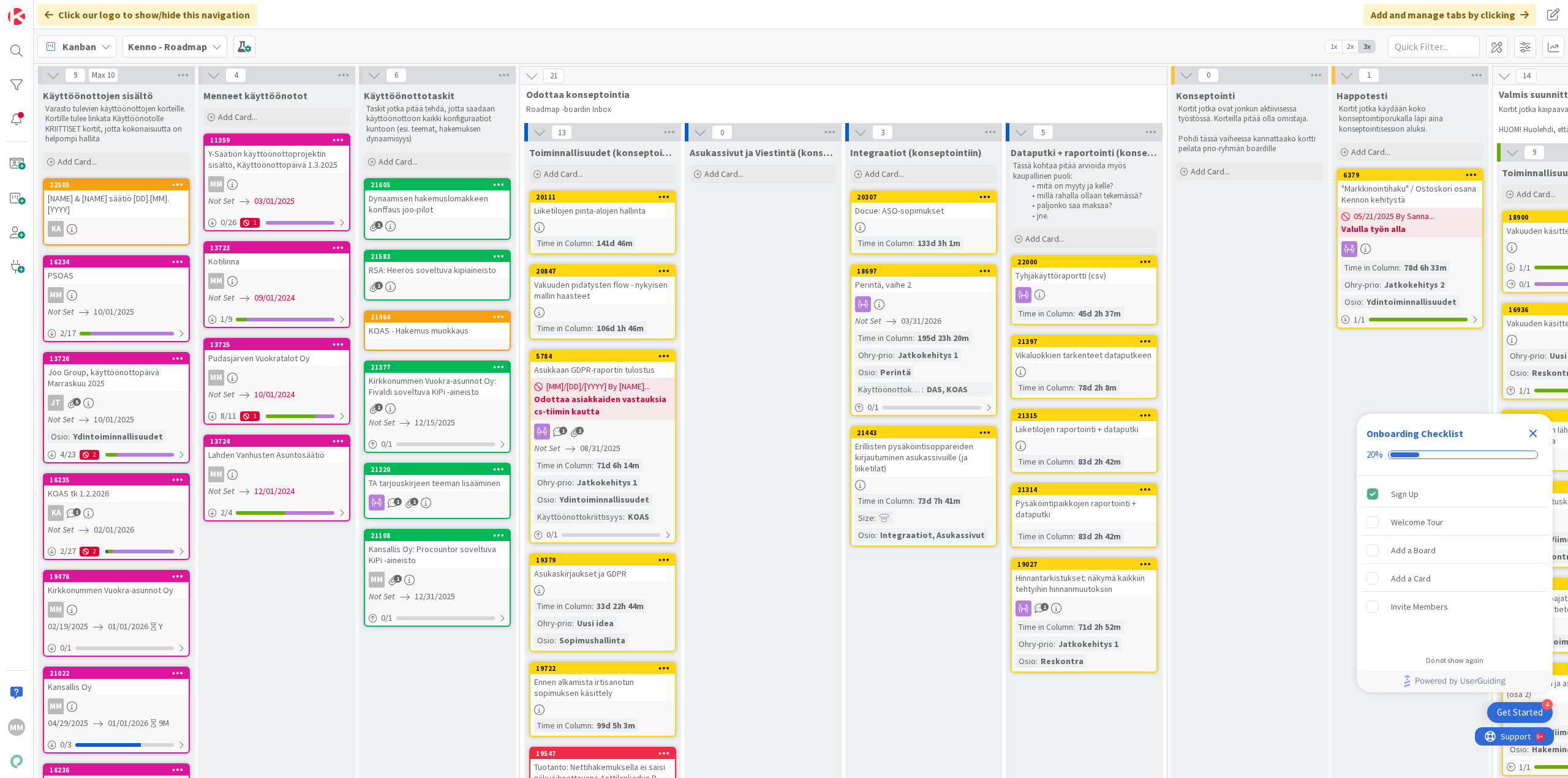 click on "RSA: Heeros soveltuva kipiaineisto" at bounding box center [437, 270] 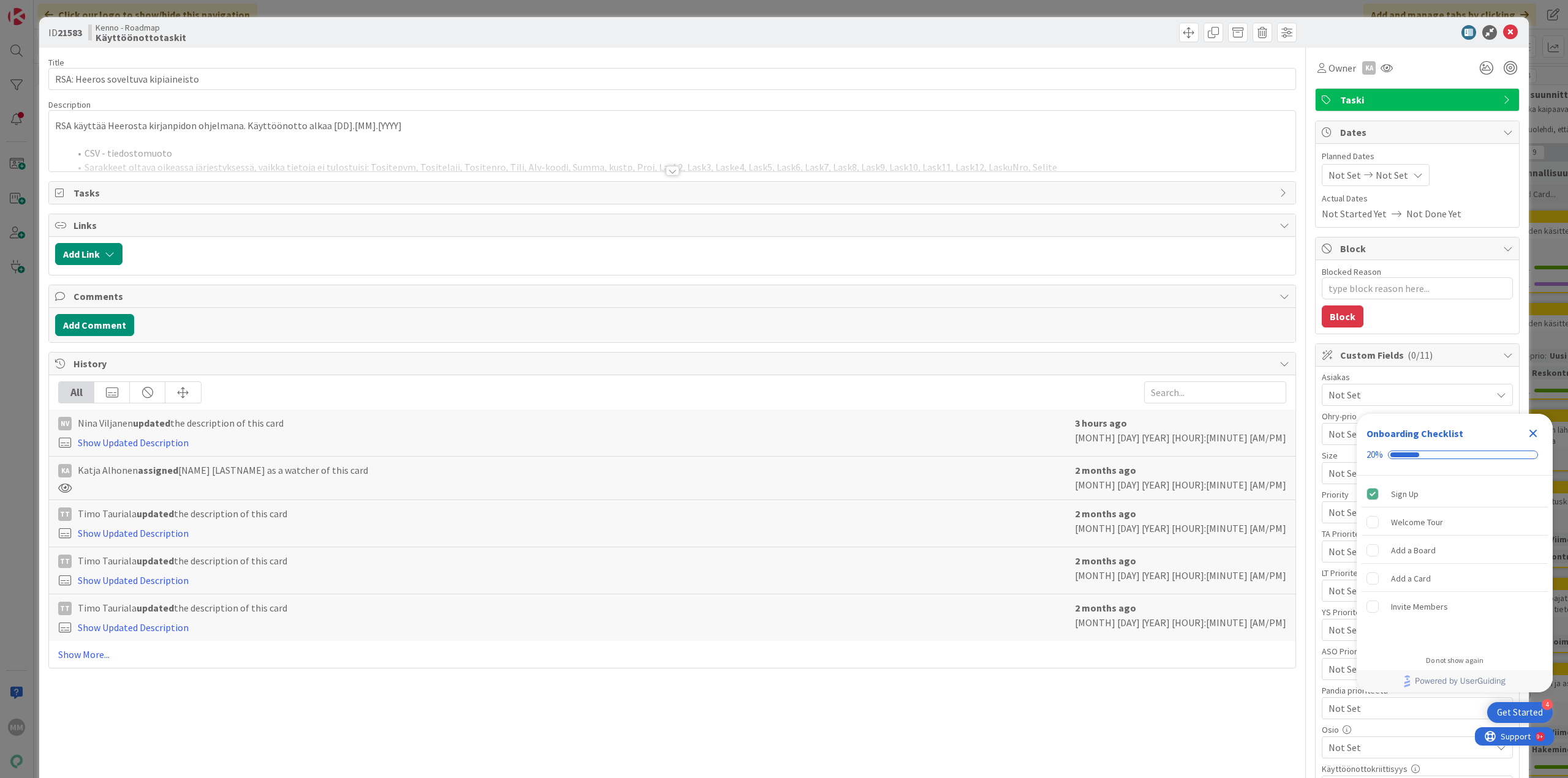 type on "x" 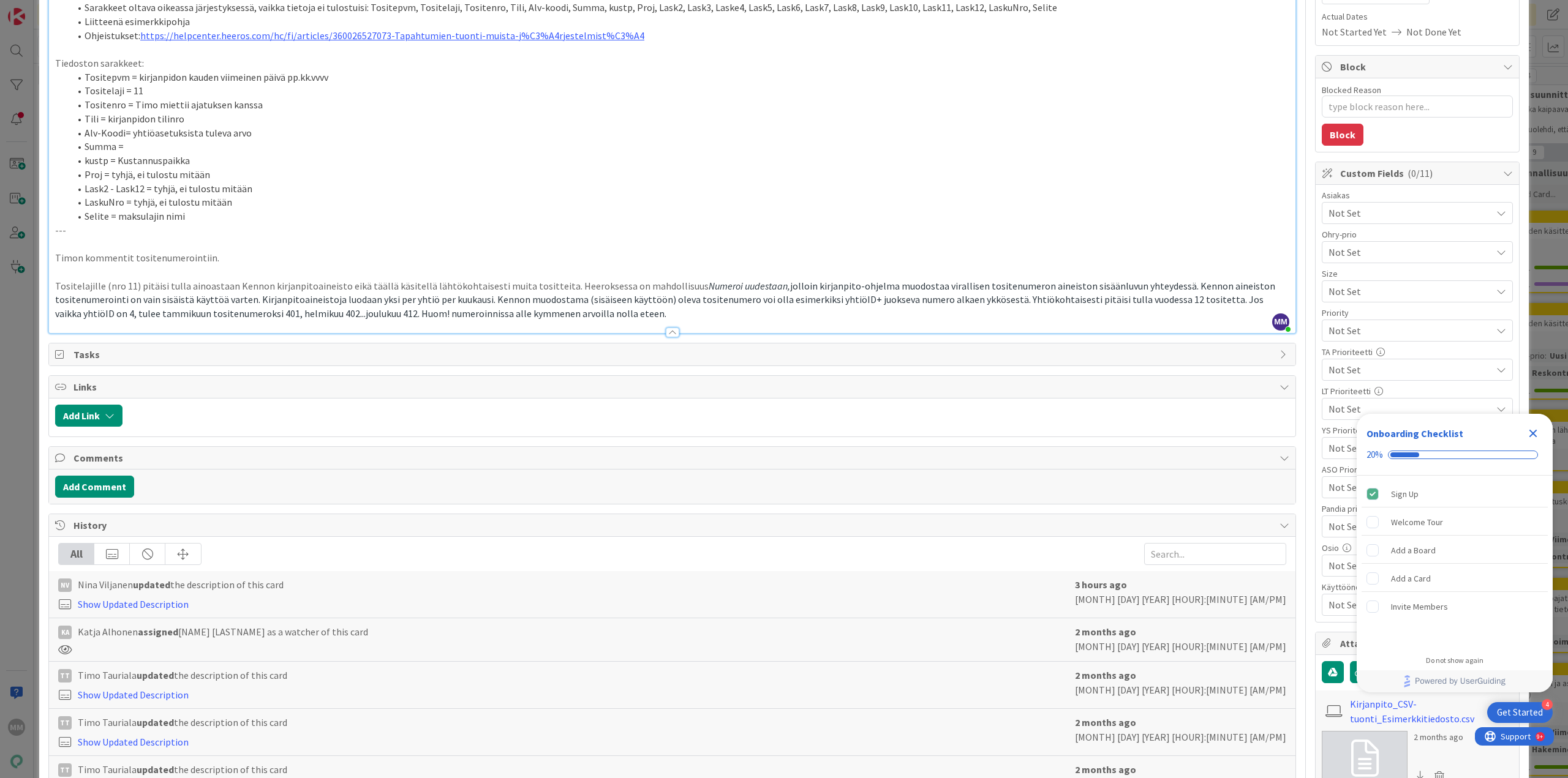 scroll, scrollTop: 7, scrollLeft: 0, axis: vertical 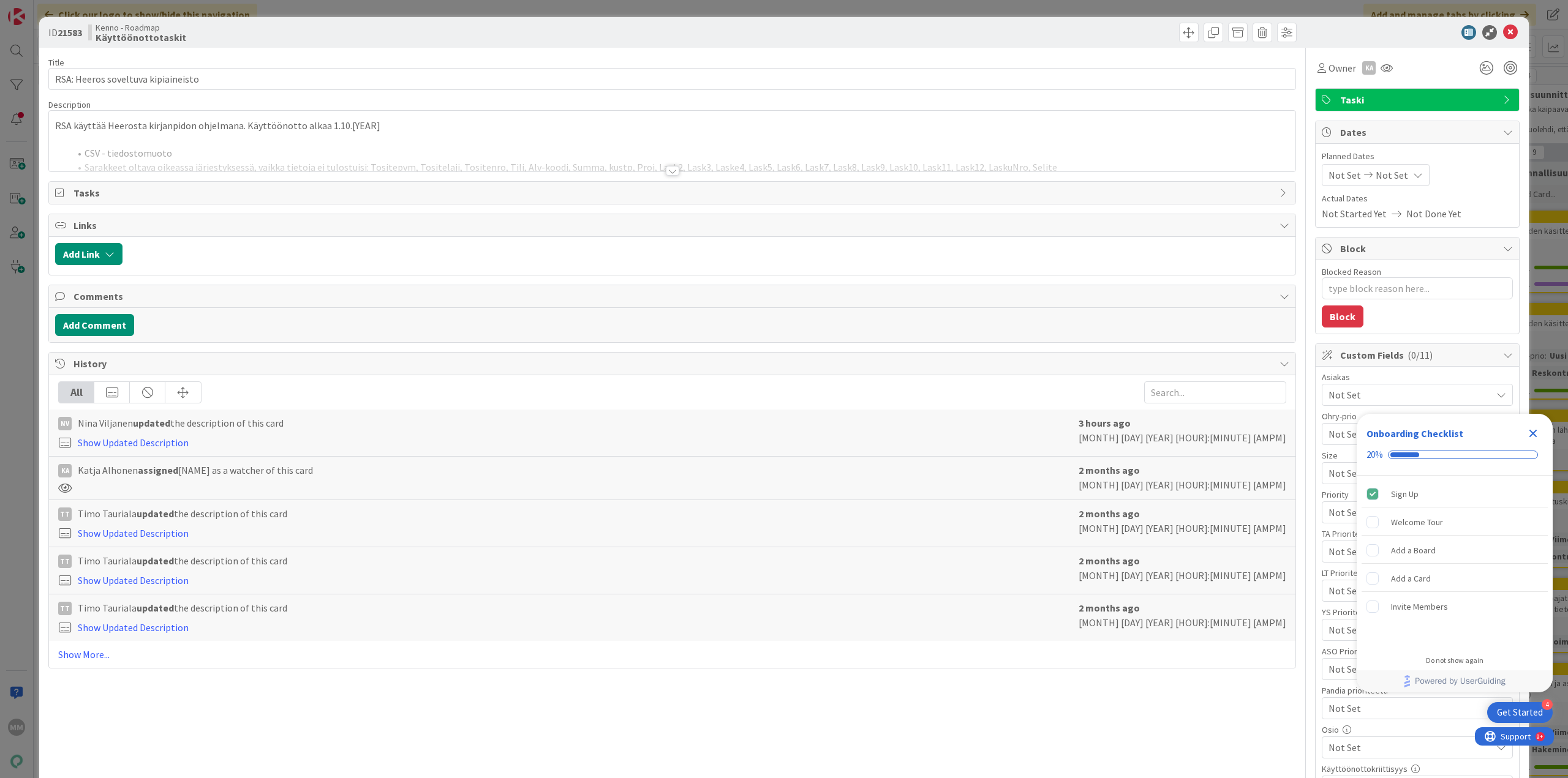 type on "x" 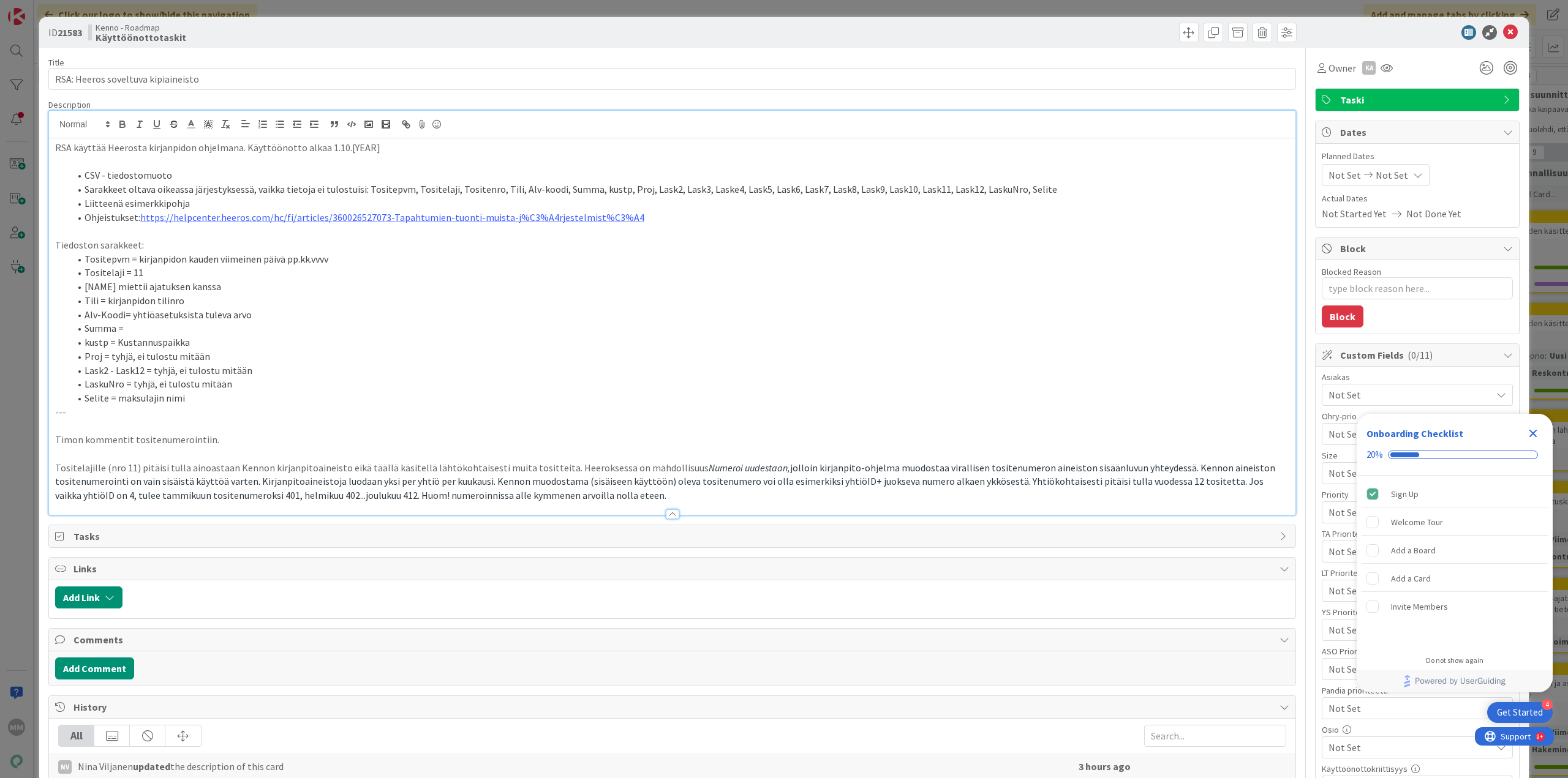 scroll, scrollTop: 0, scrollLeft: 0, axis: both 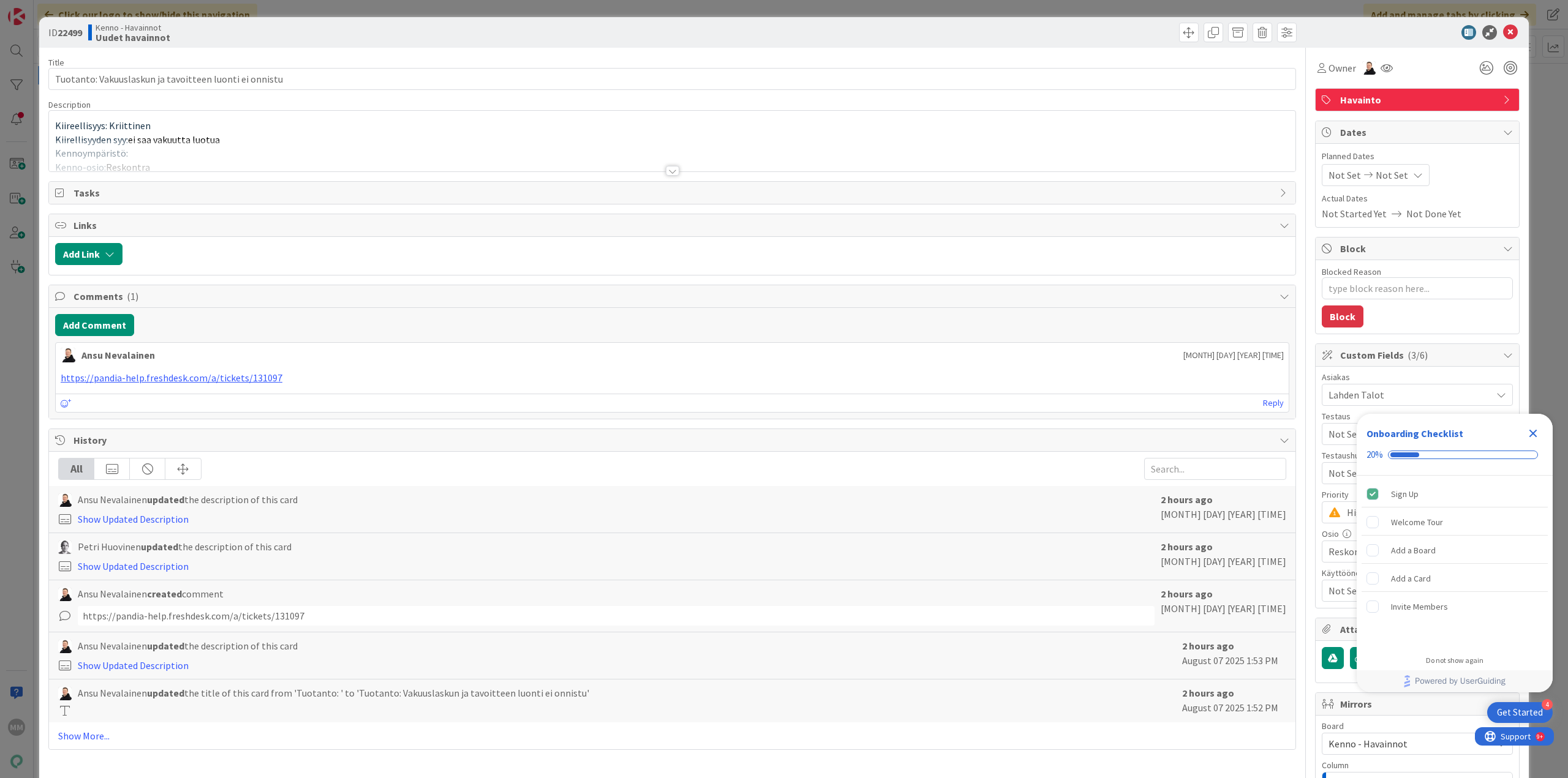 click at bounding box center [673, 171] 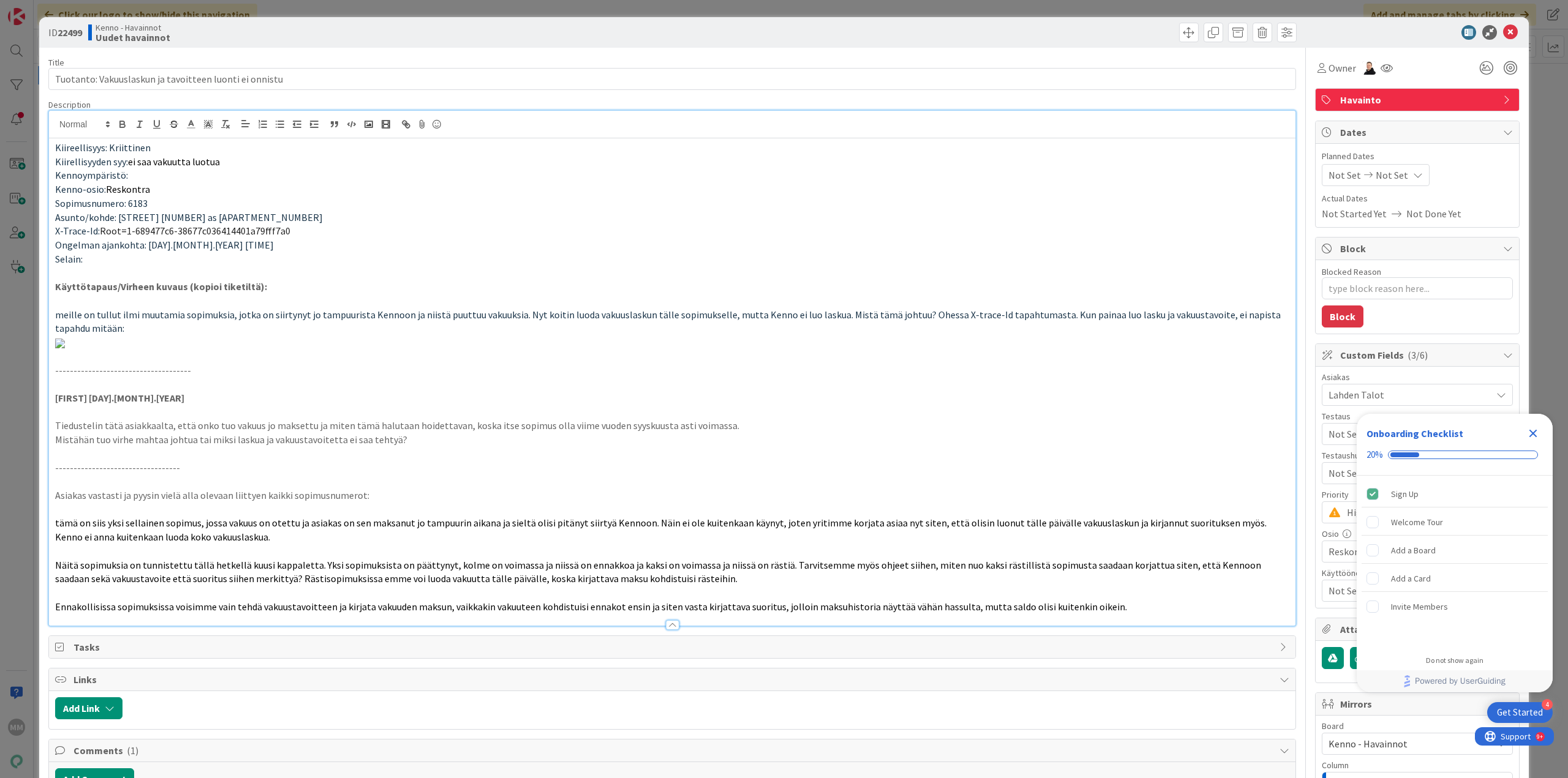 scroll, scrollTop: 0, scrollLeft: 0, axis: both 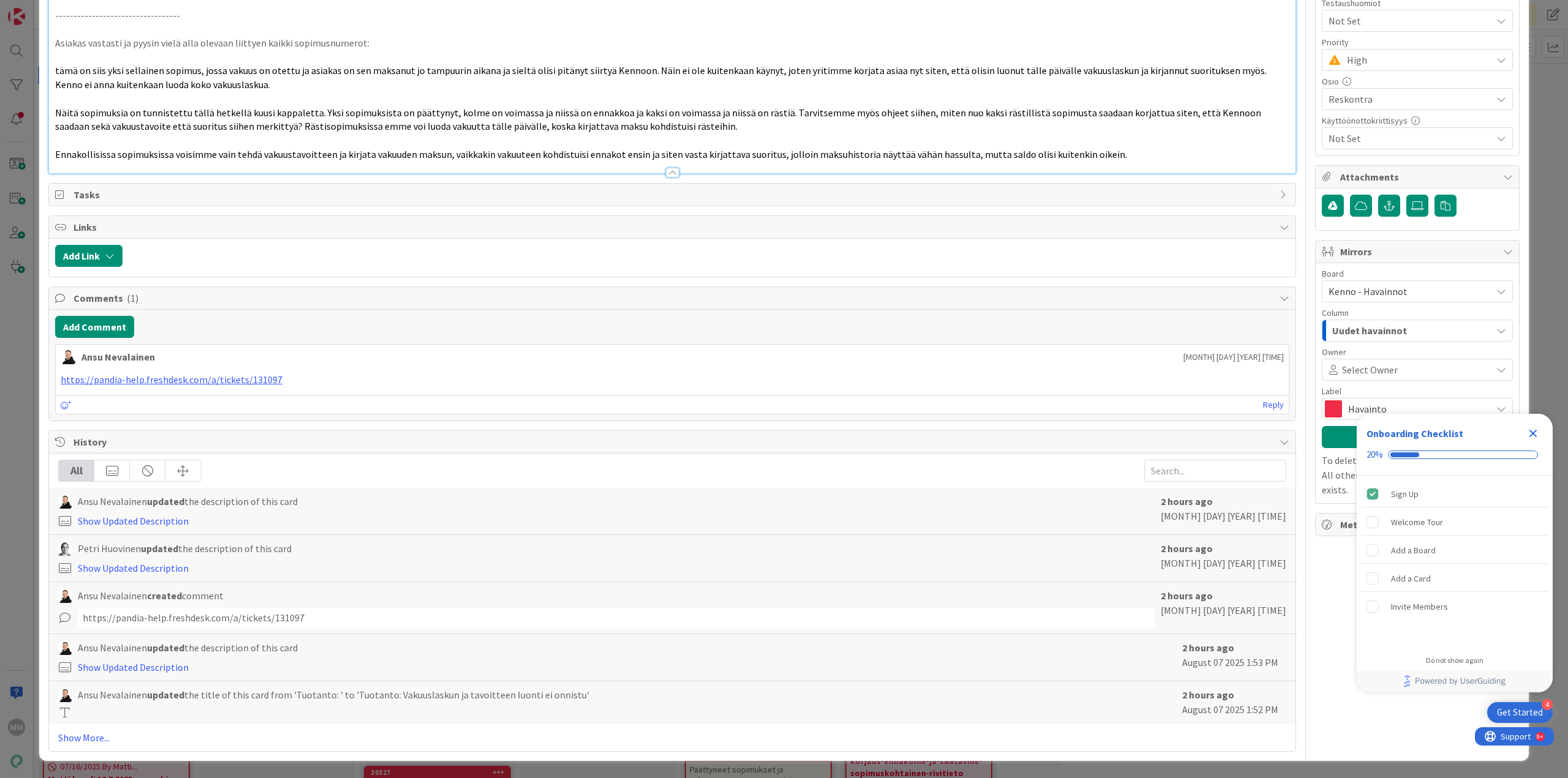 type on "x" 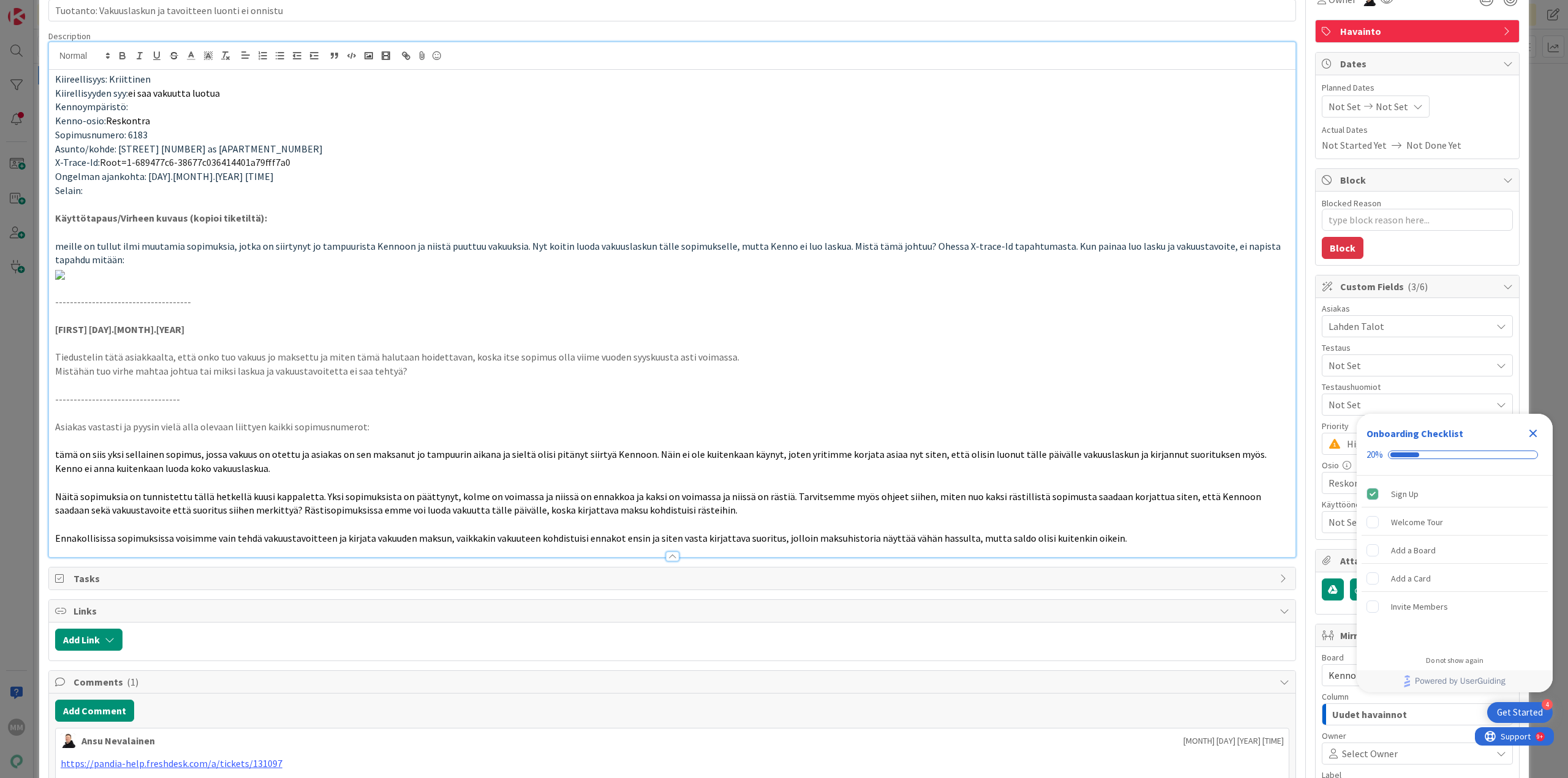 scroll, scrollTop: 0, scrollLeft: 0, axis: both 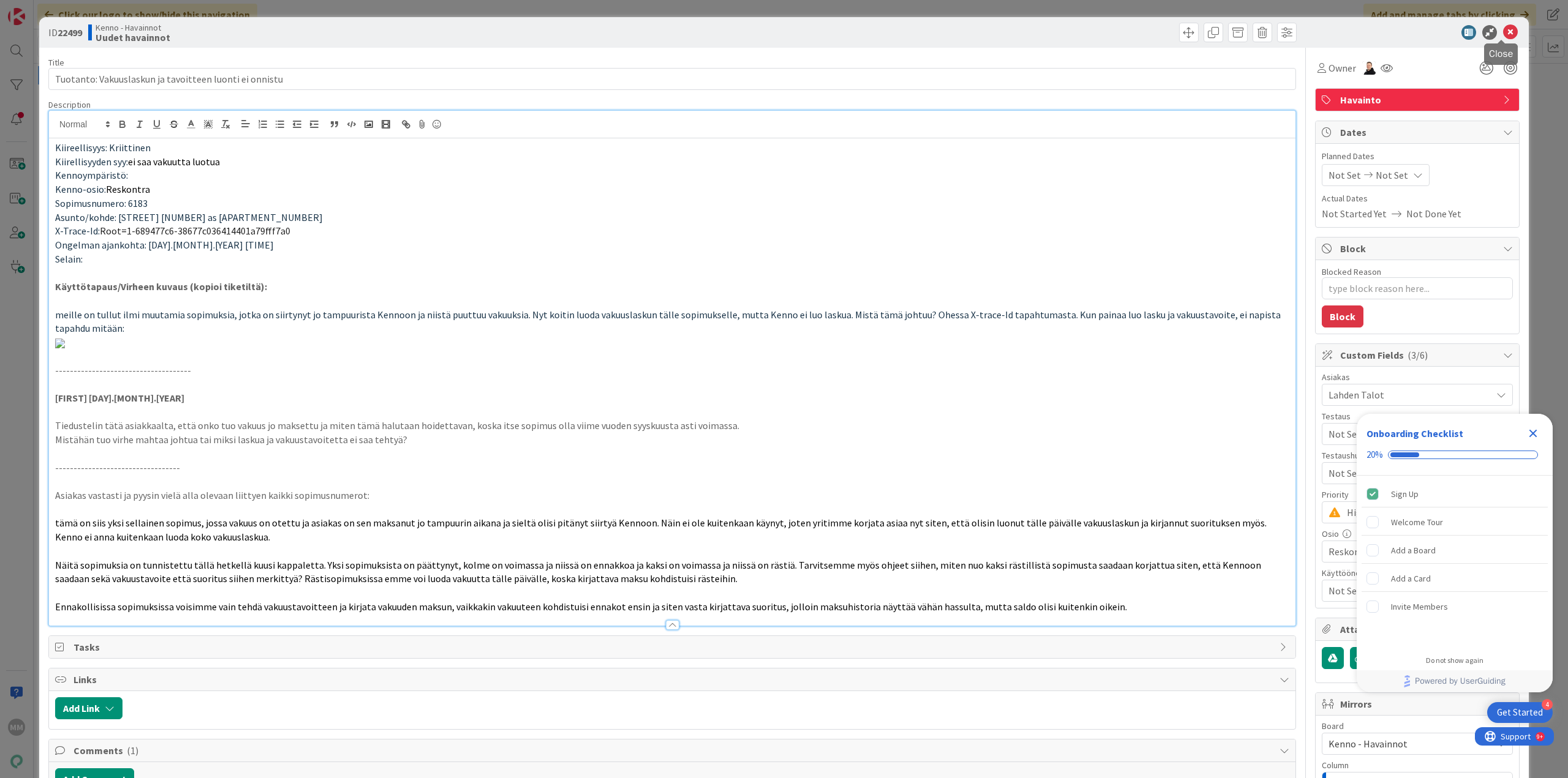 click at bounding box center [1510, 32] 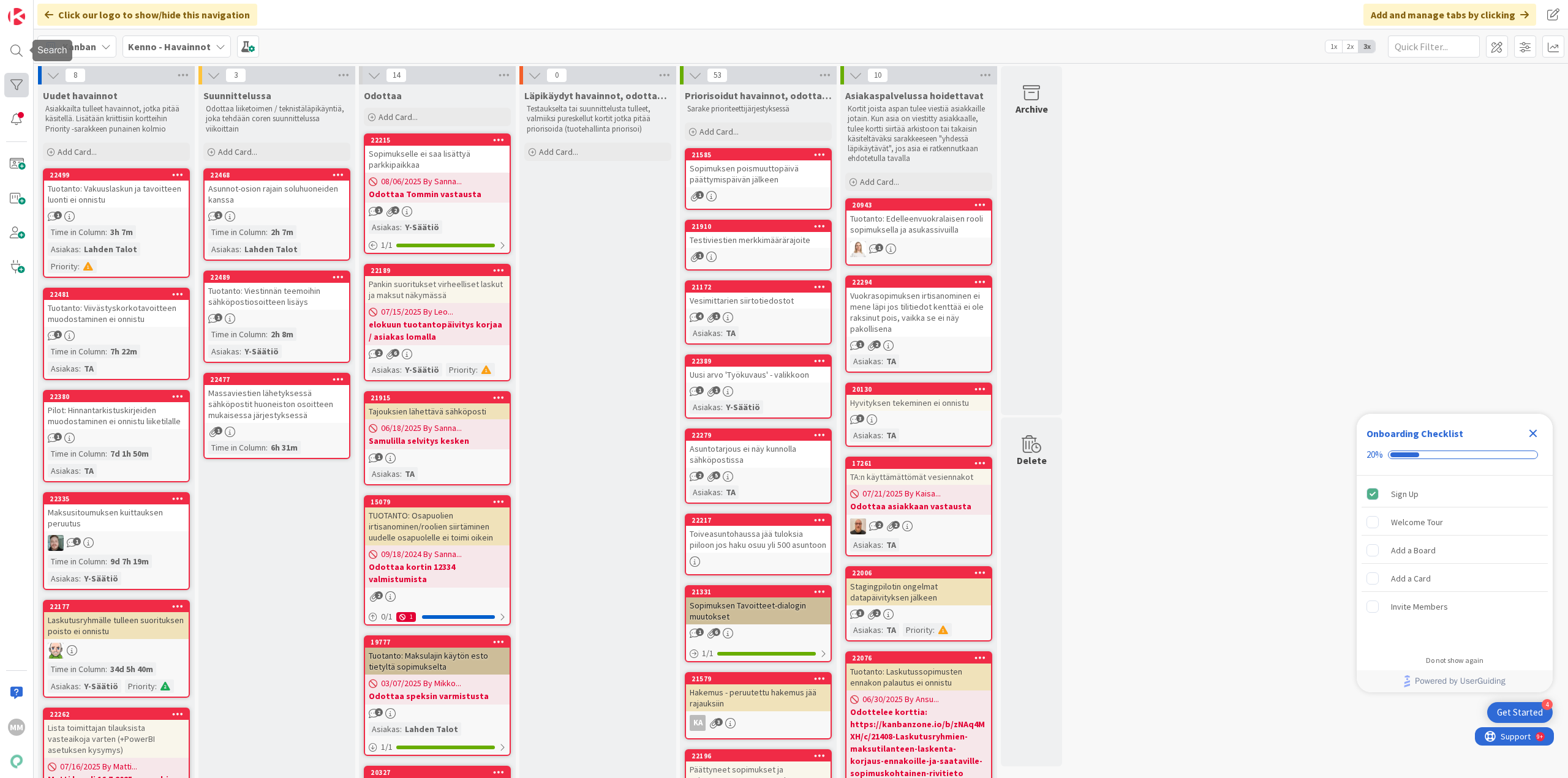 scroll, scrollTop: 0, scrollLeft: 0, axis: both 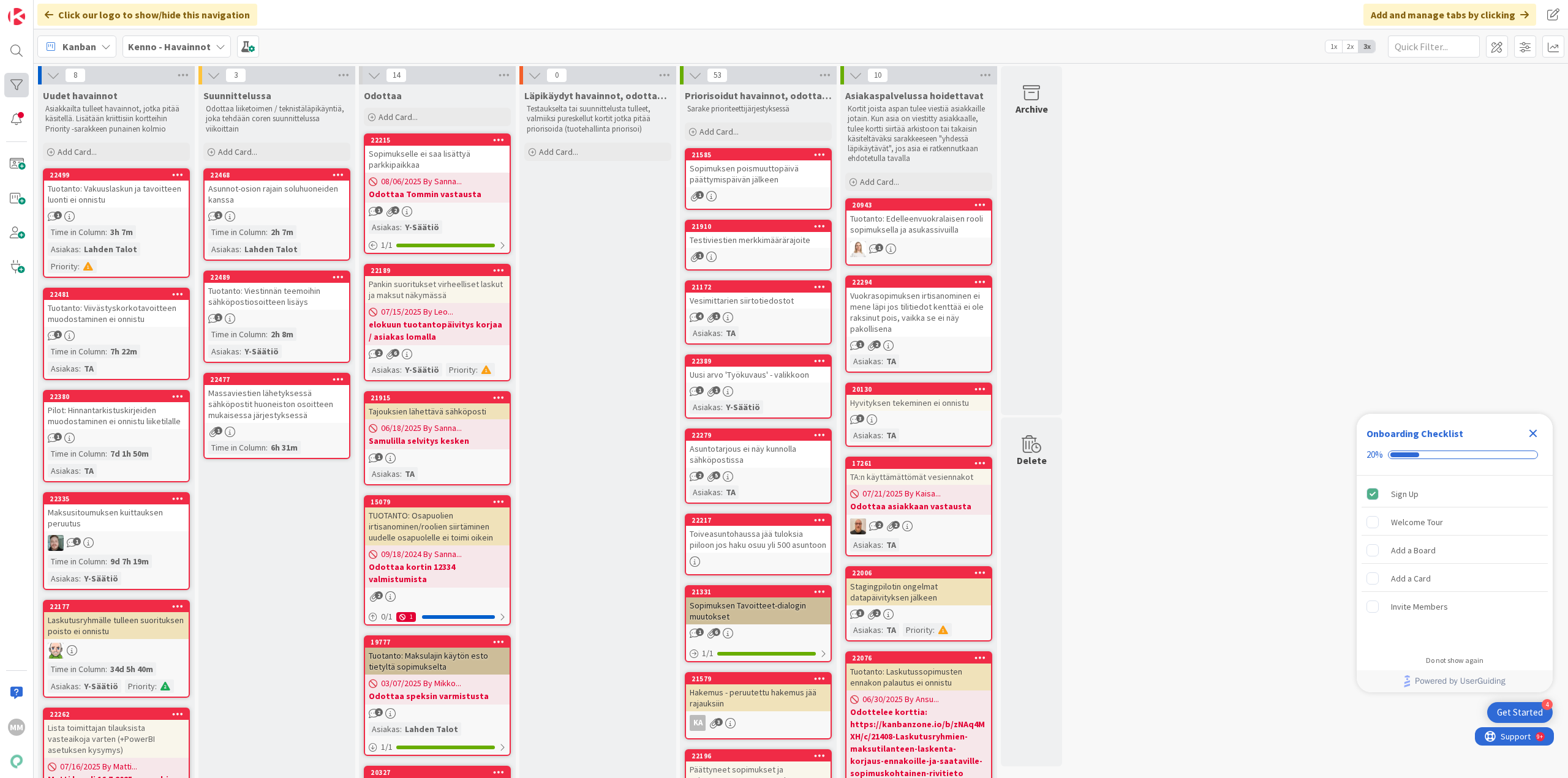 click at bounding box center [17, 85] 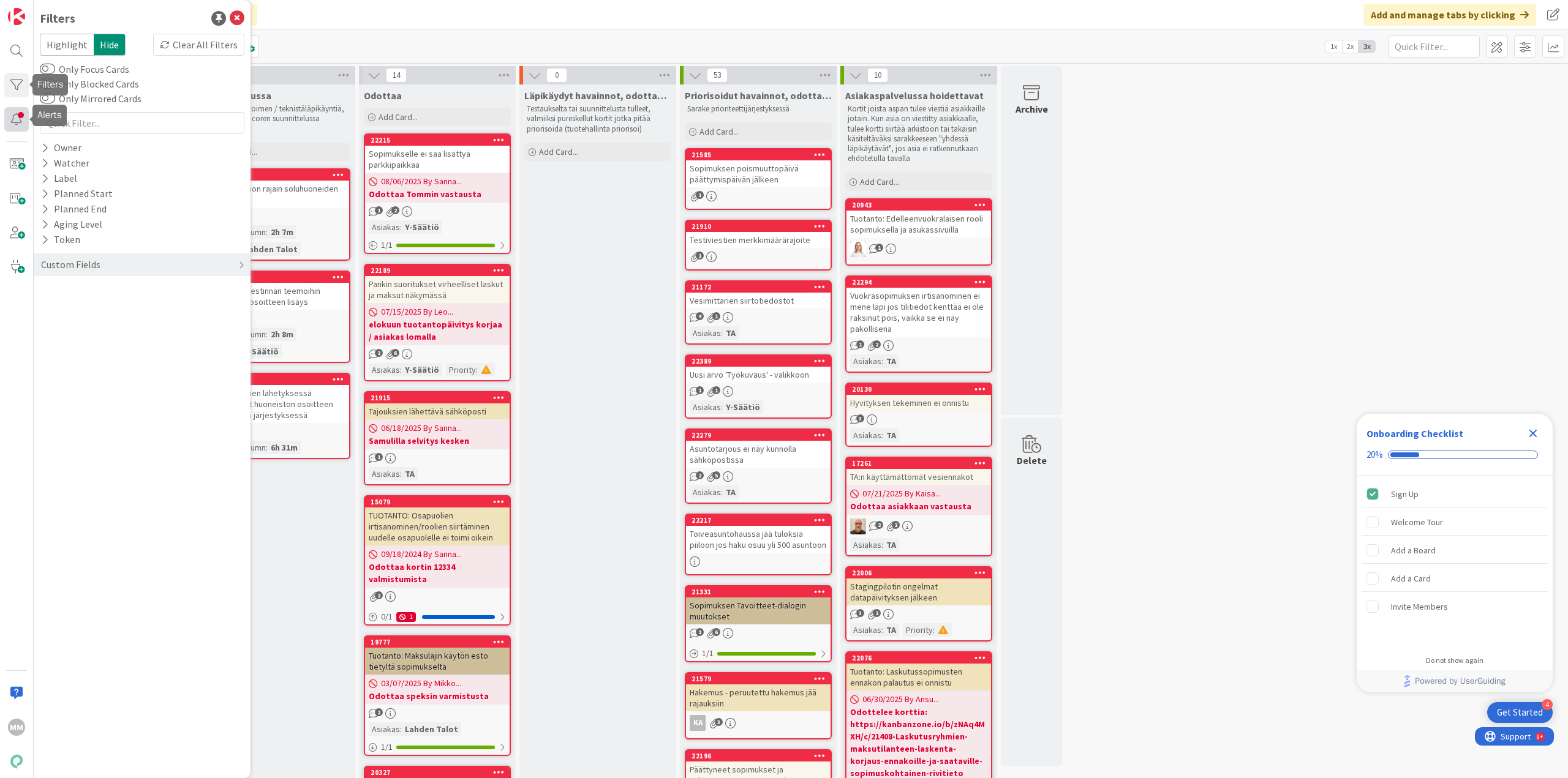 click at bounding box center [17, 119] 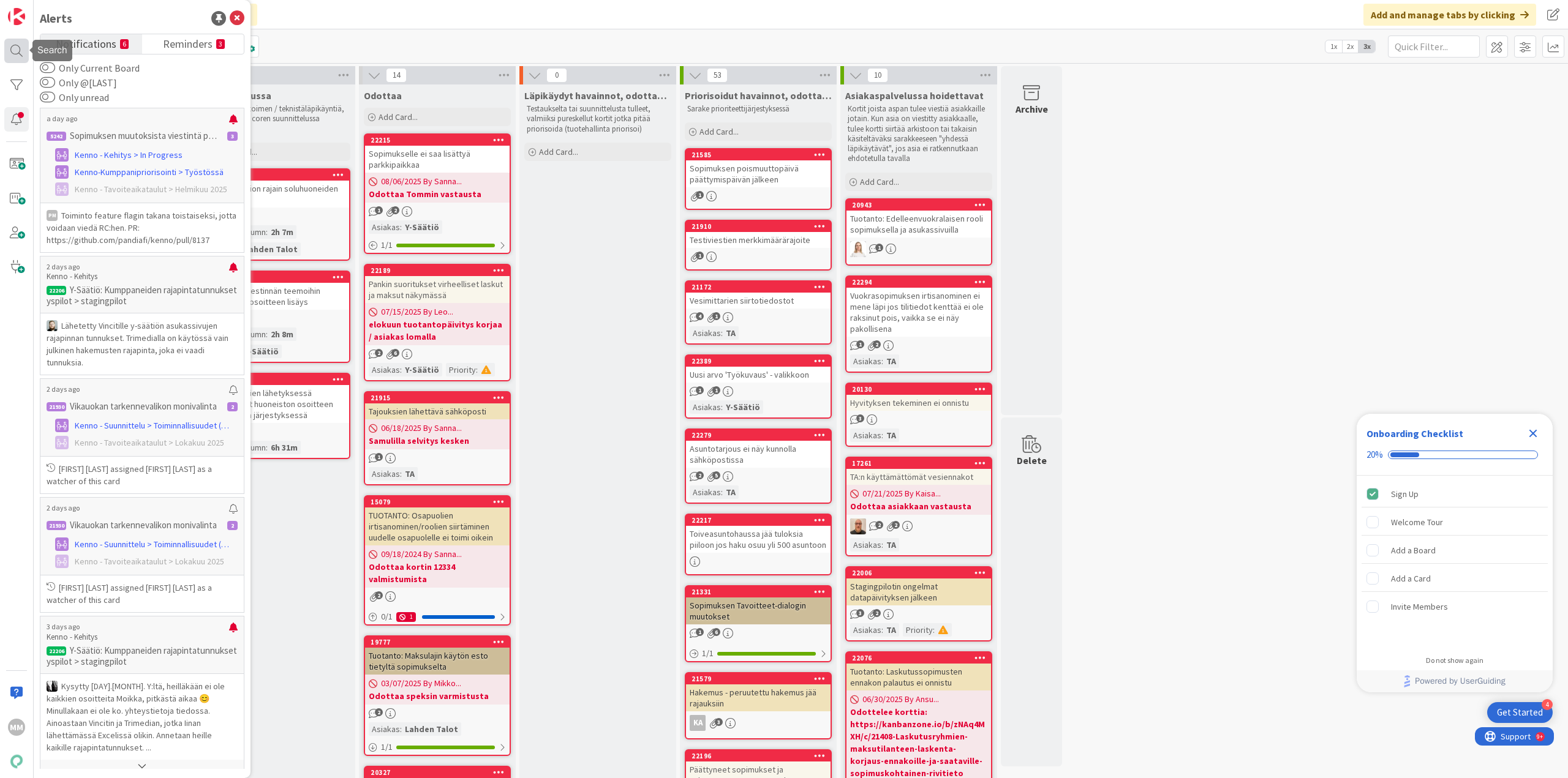 click at bounding box center [17, 51] 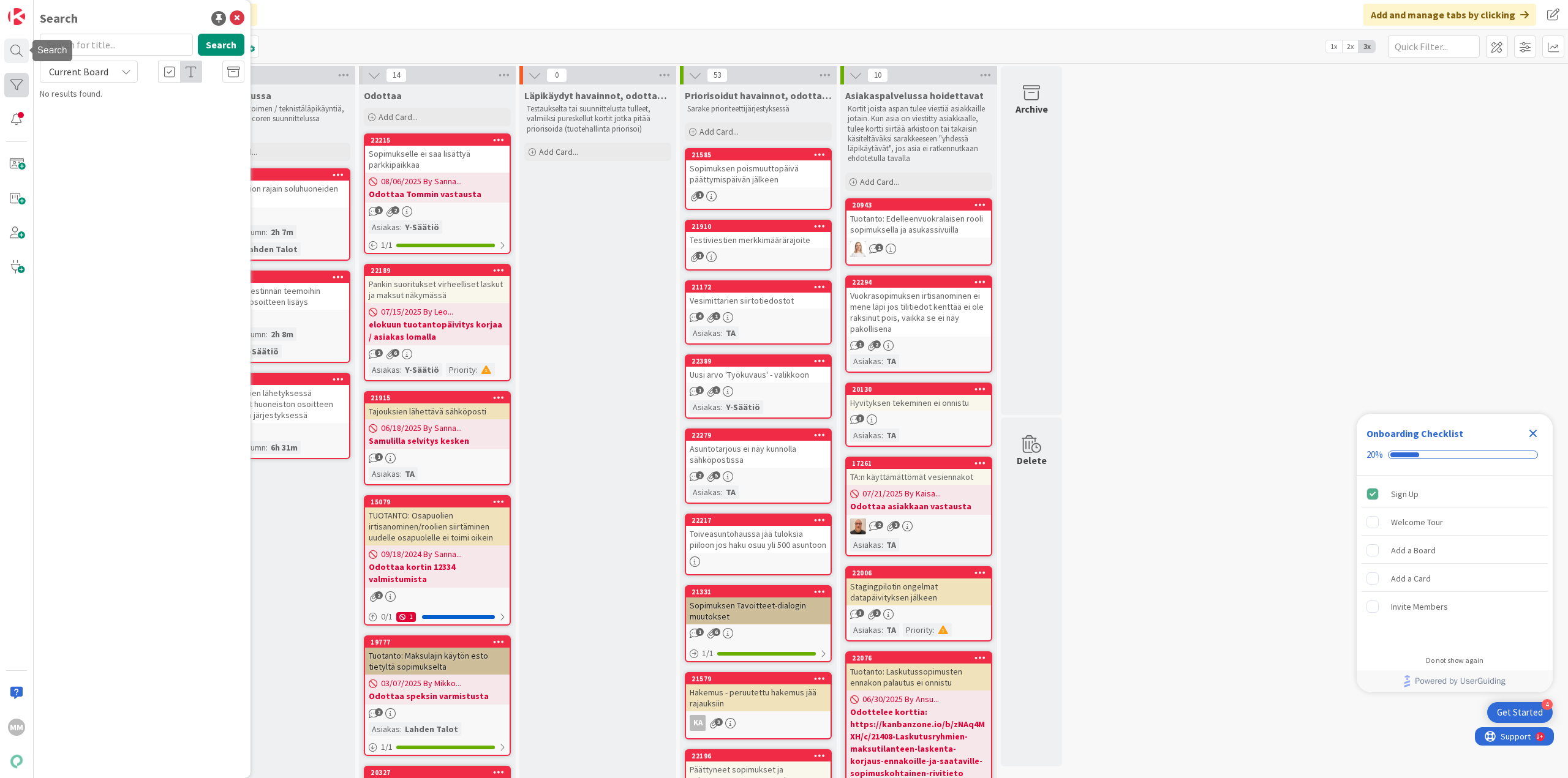 click at bounding box center (17, 85) 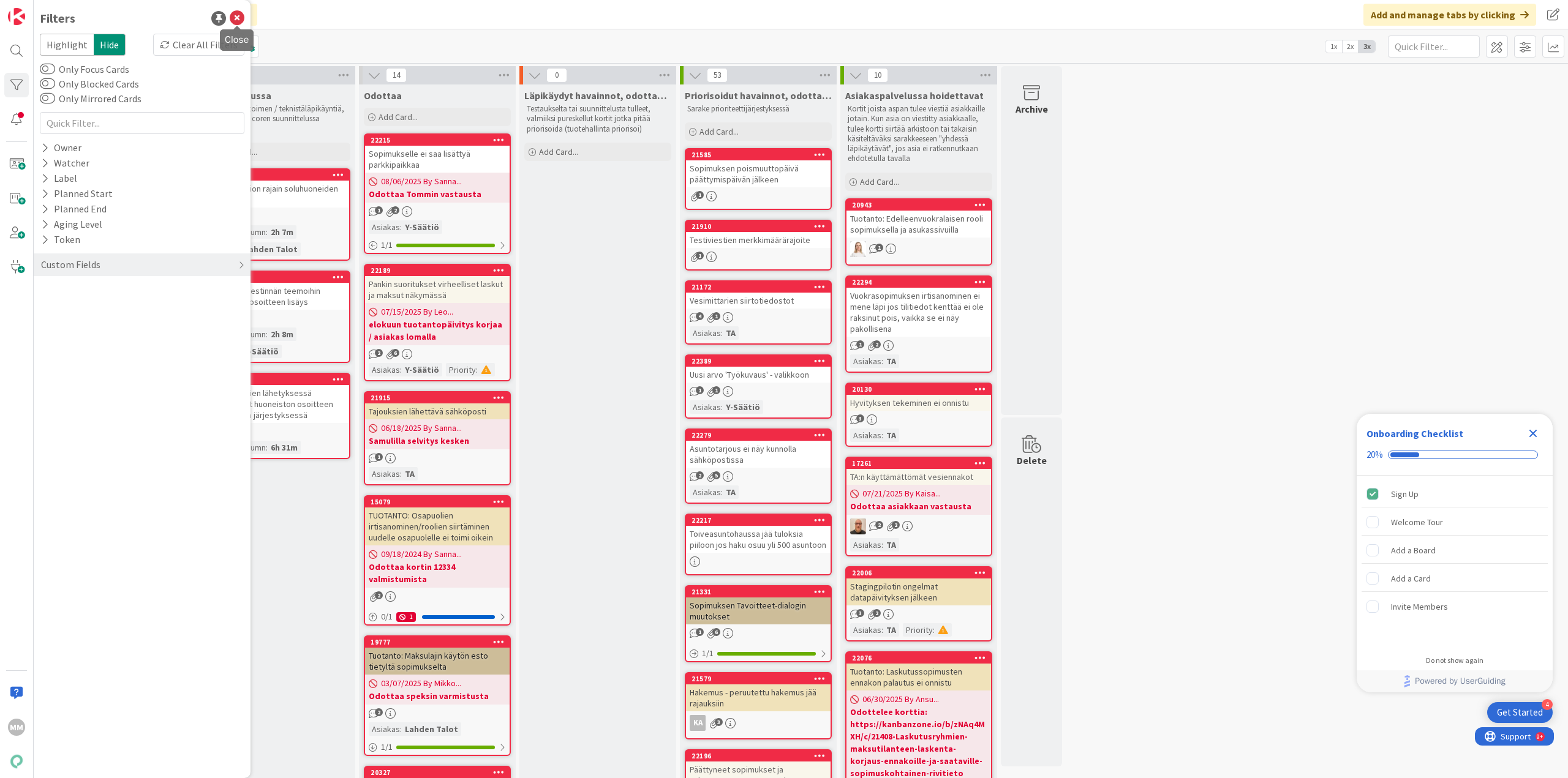 click at bounding box center [237, 18] 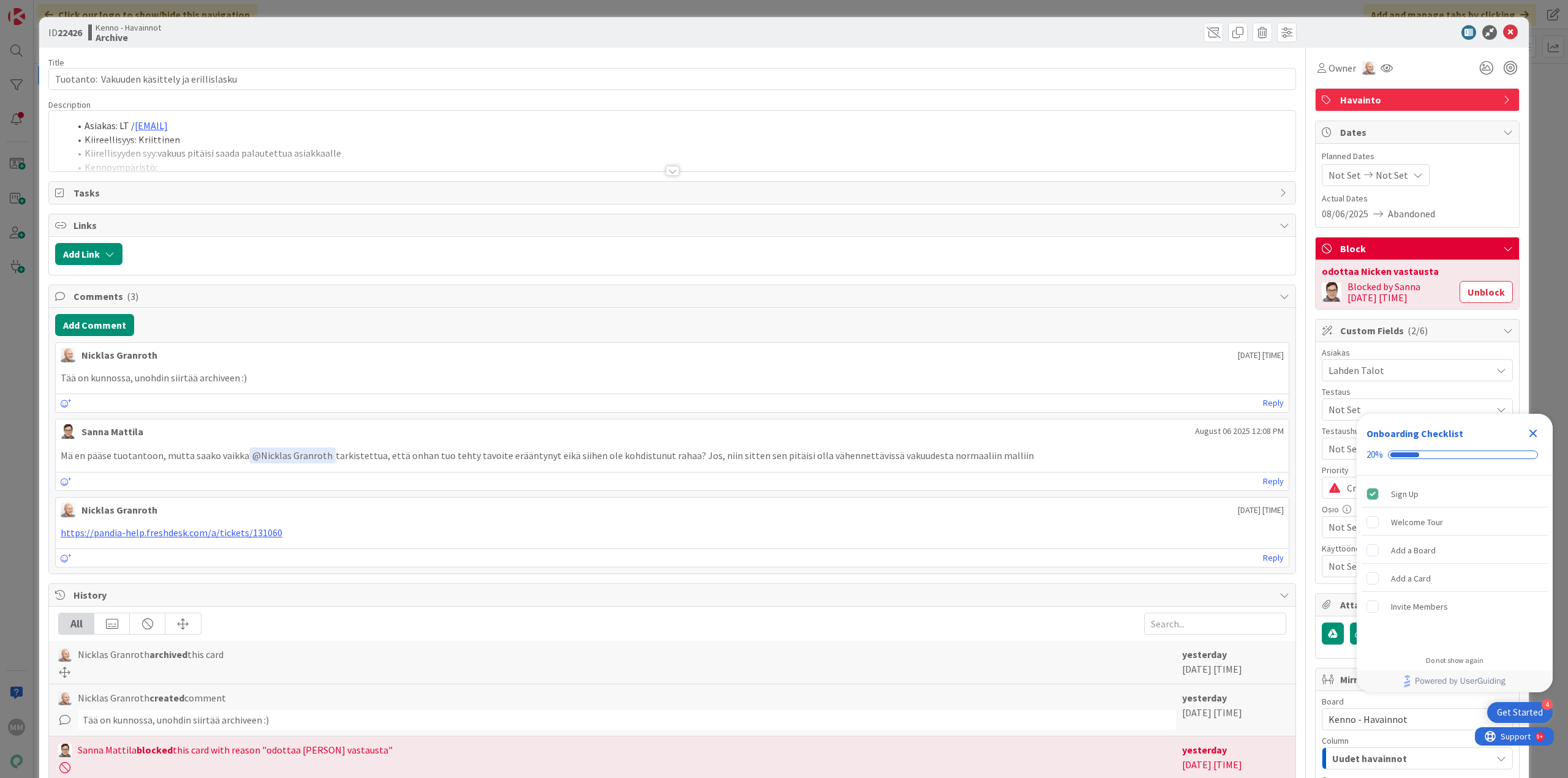 scroll, scrollTop: 0, scrollLeft: 0, axis: both 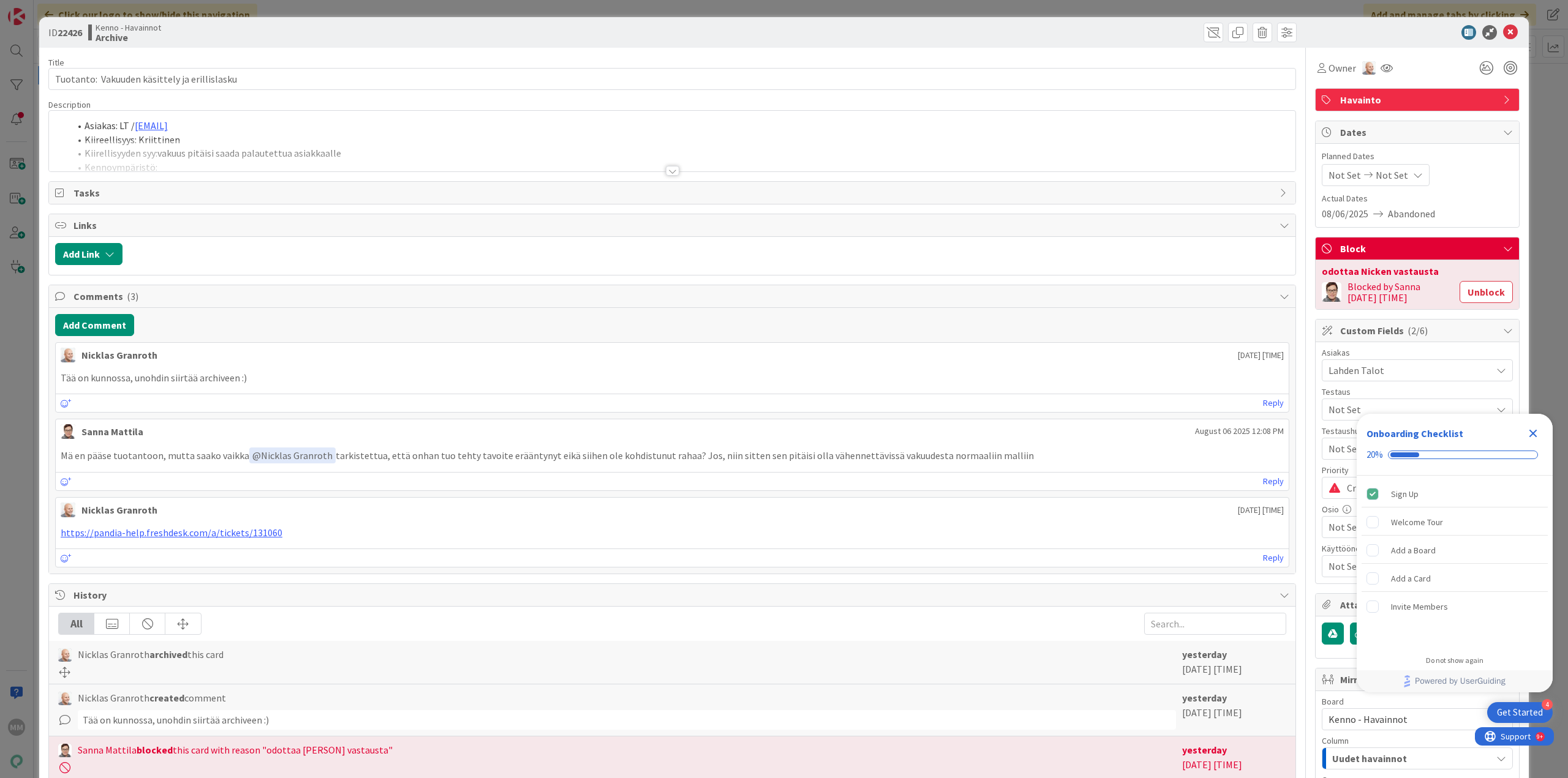 click at bounding box center (673, 171) 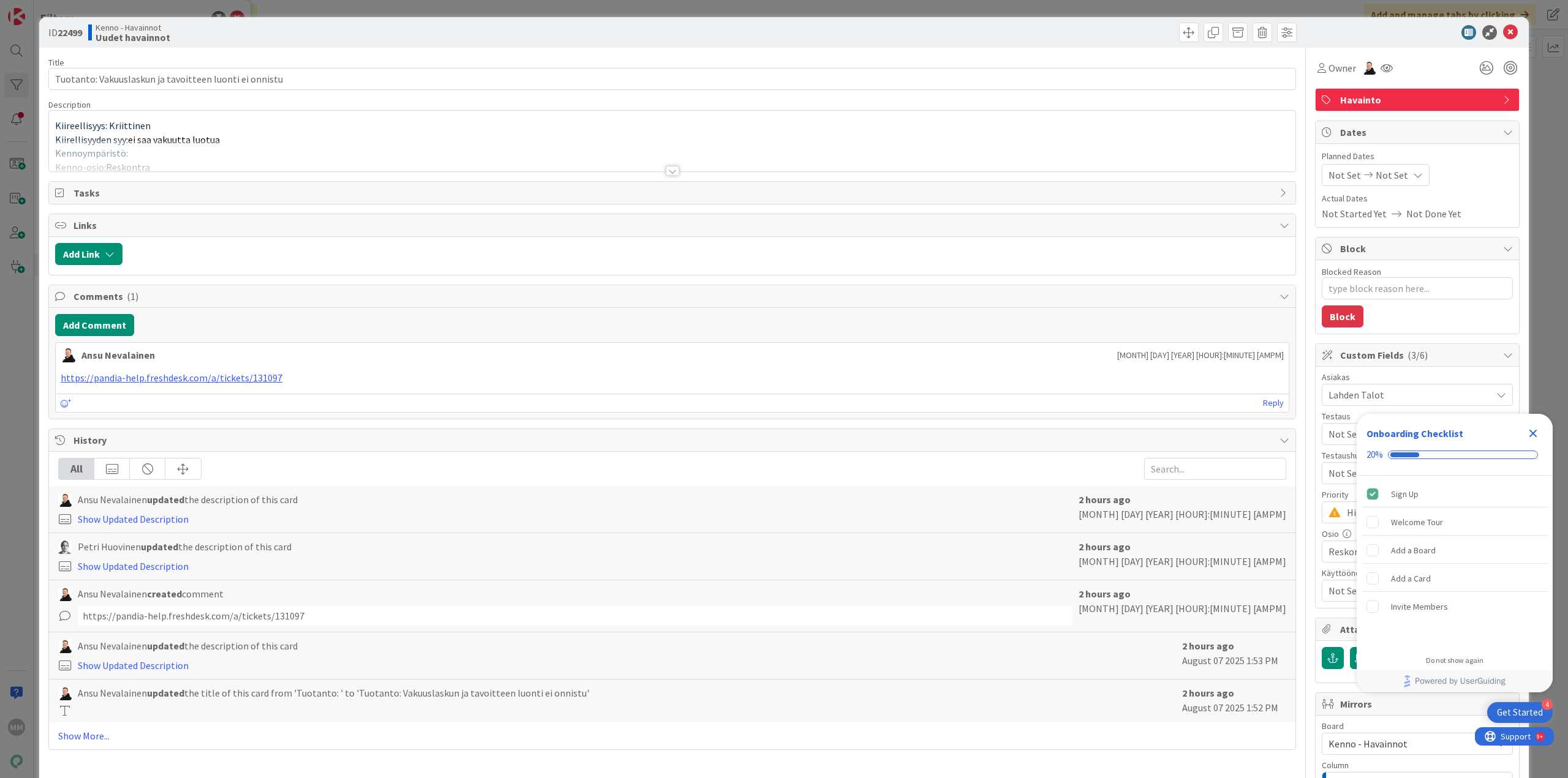scroll, scrollTop: 0, scrollLeft: 0, axis: both 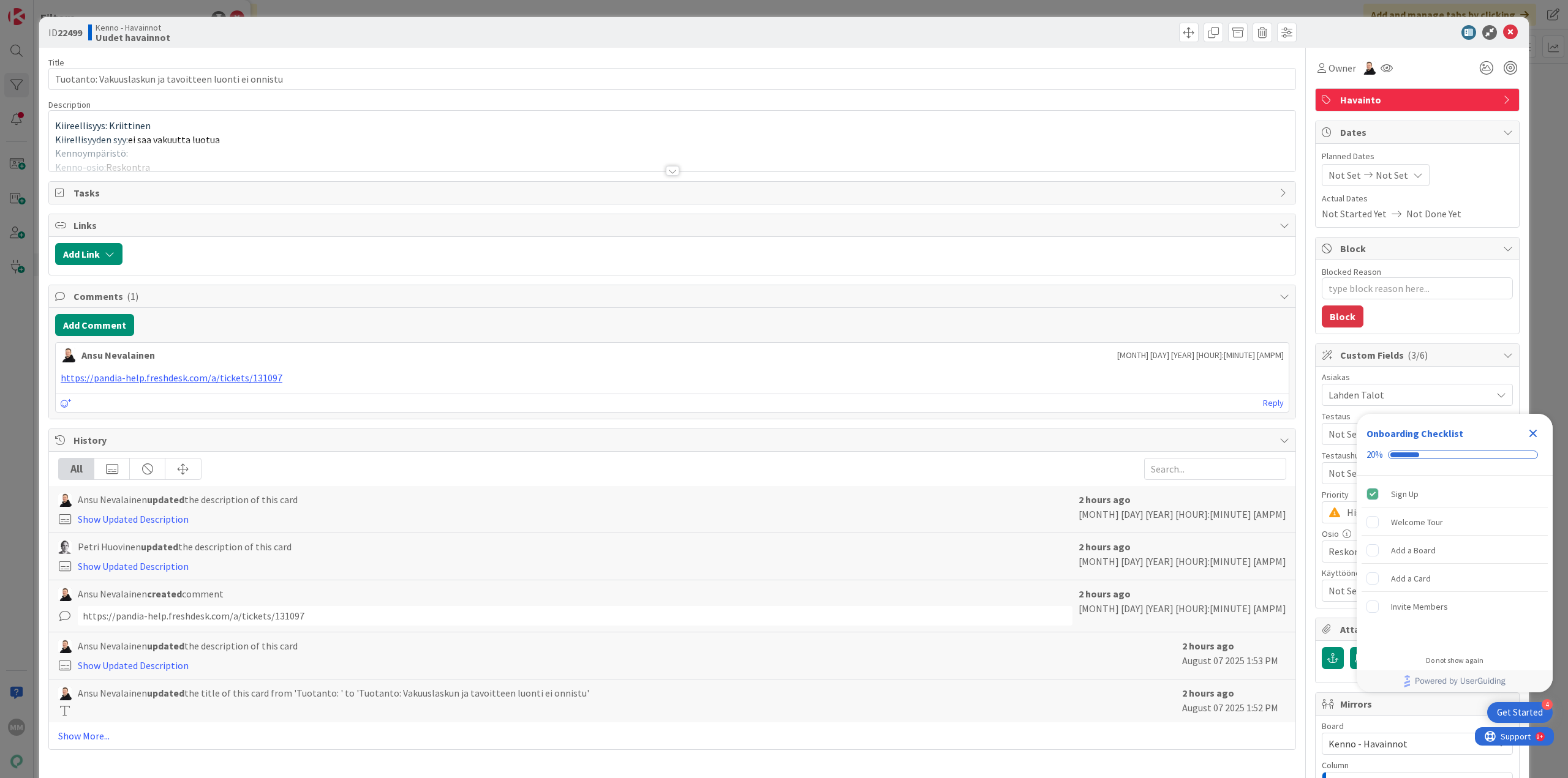 type on "x" 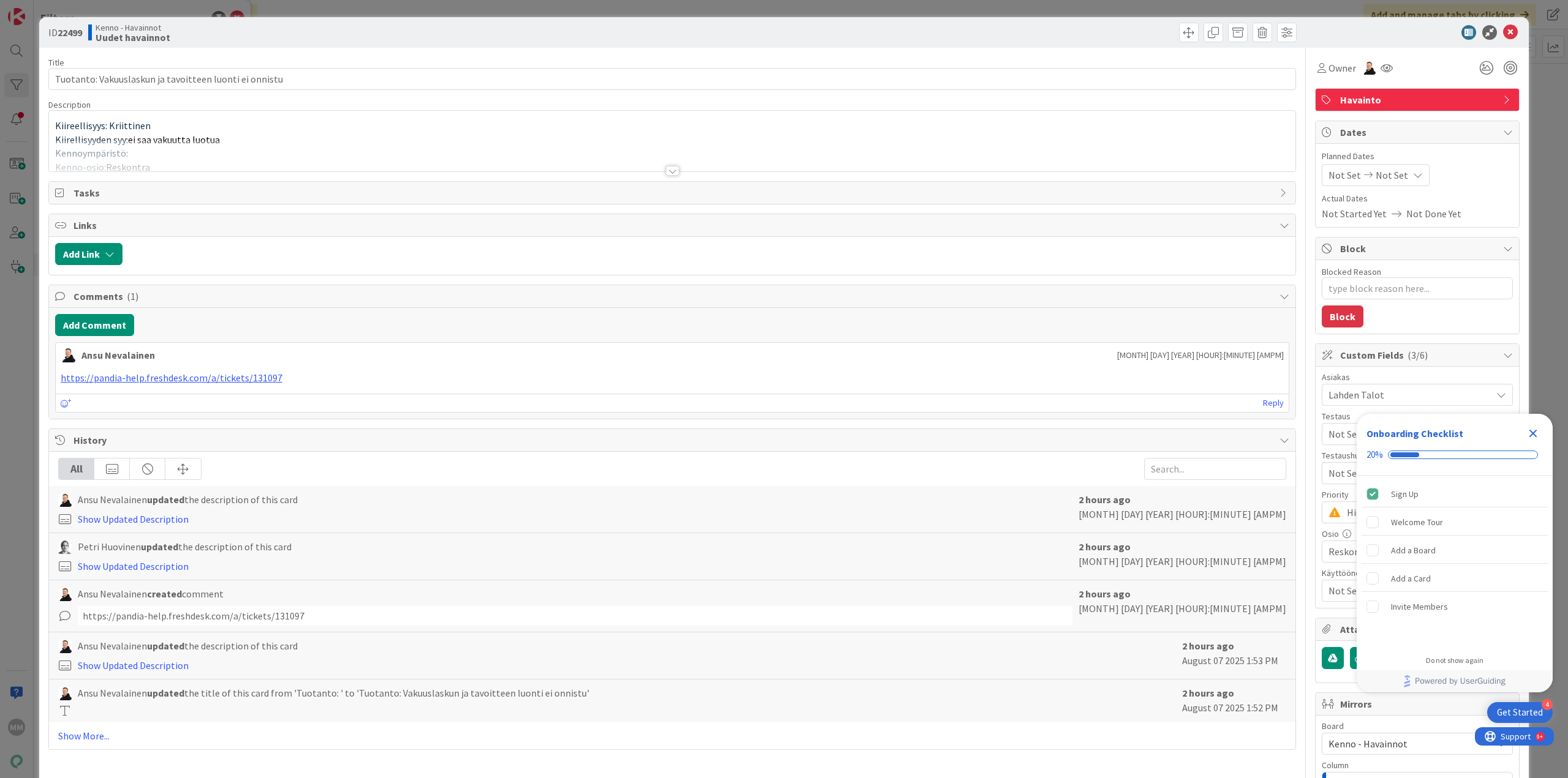 scroll, scrollTop: 0, scrollLeft: 0, axis: both 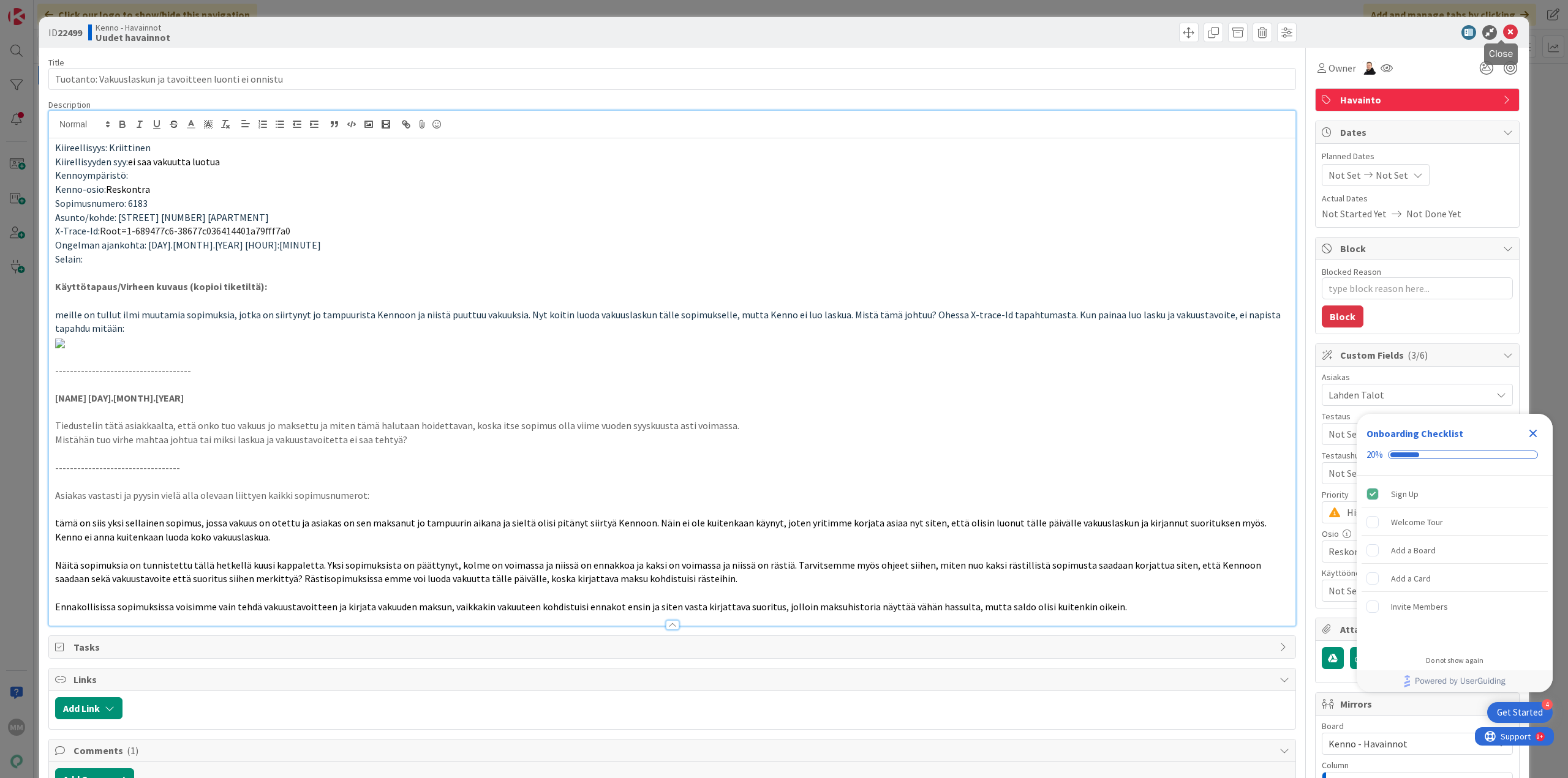 click at bounding box center [1510, 32] 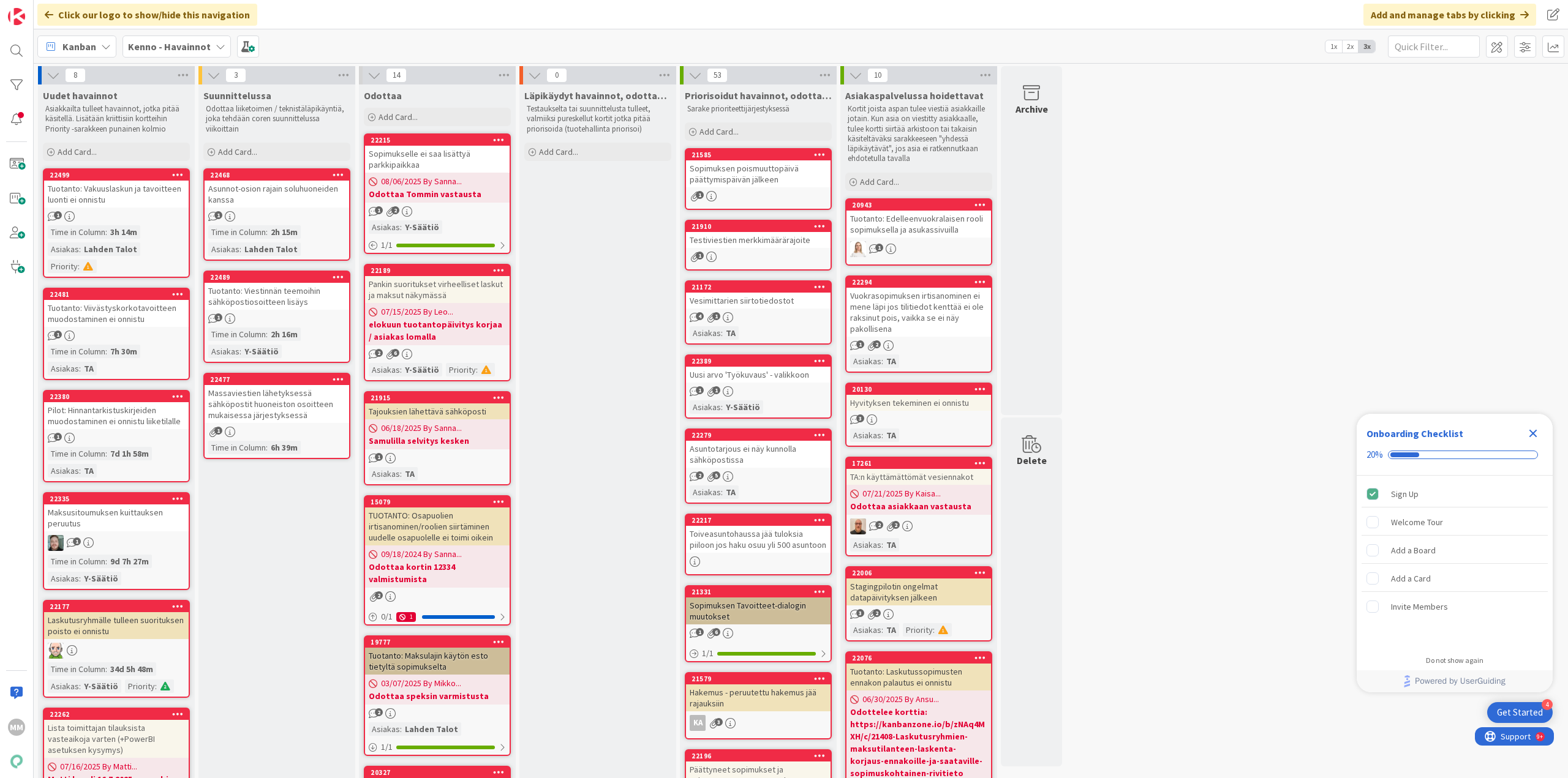 scroll, scrollTop: 0, scrollLeft: 0, axis: both 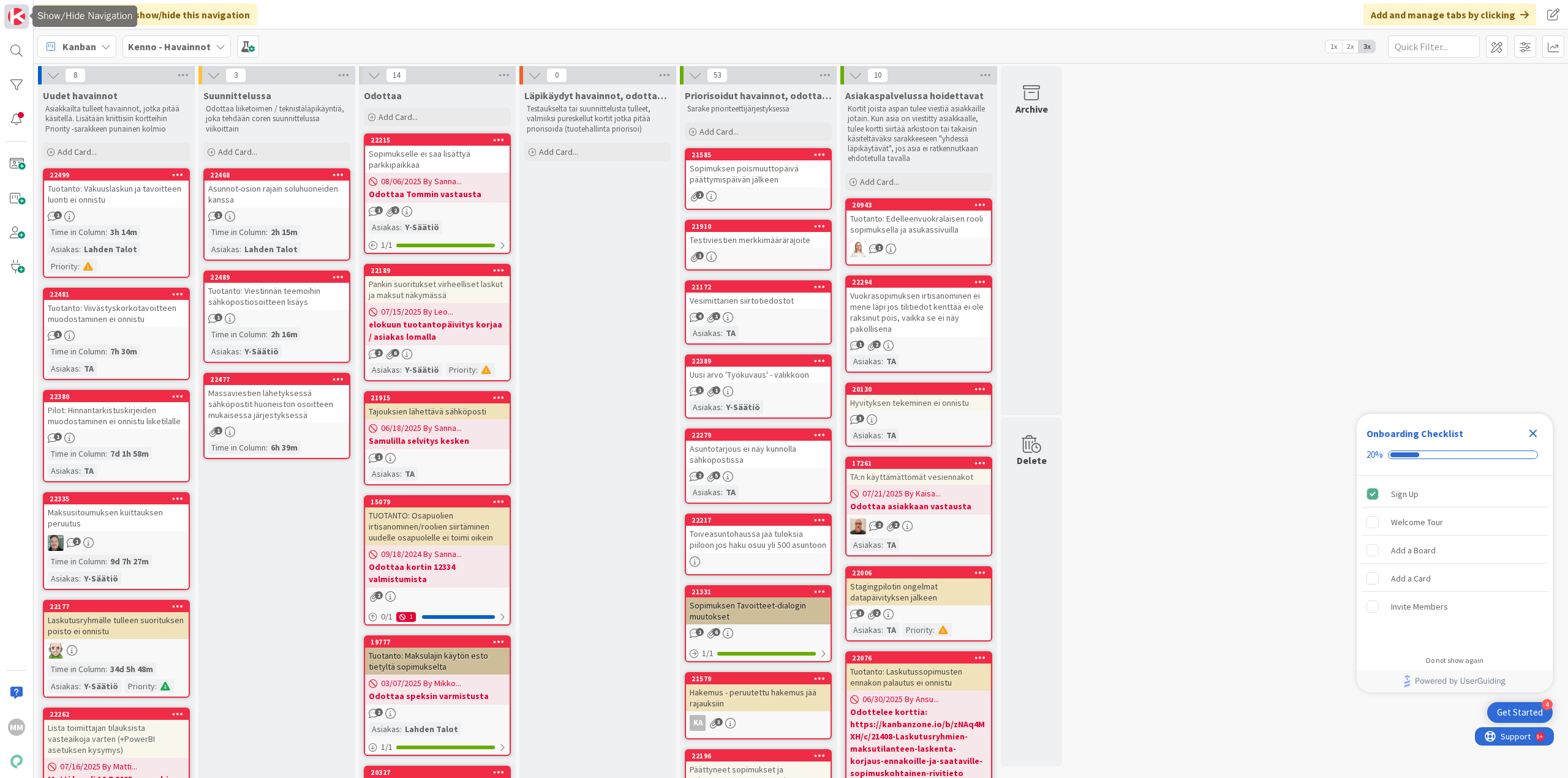 click at bounding box center [17, 17] 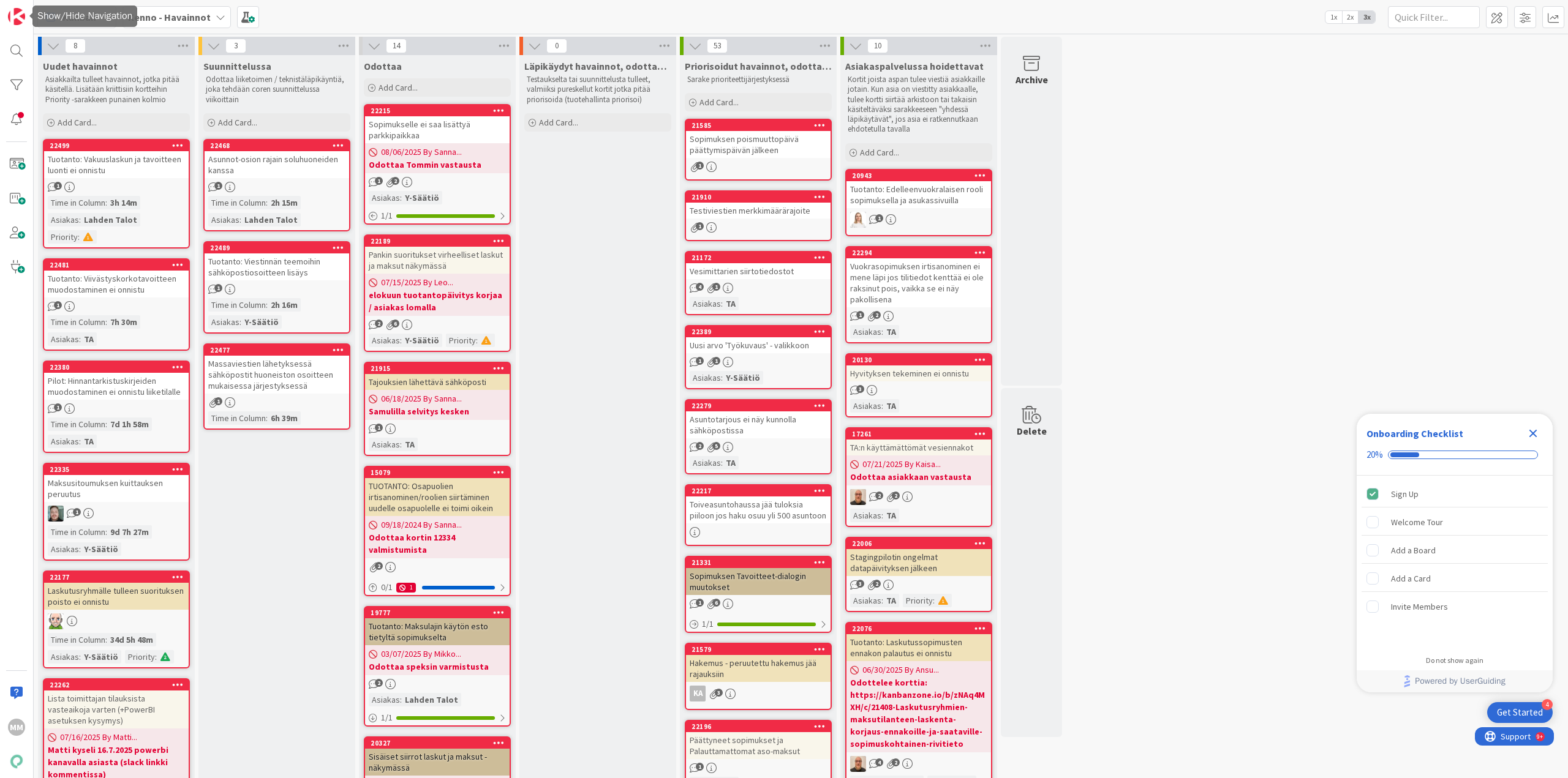 scroll, scrollTop: 0, scrollLeft: 0, axis: both 